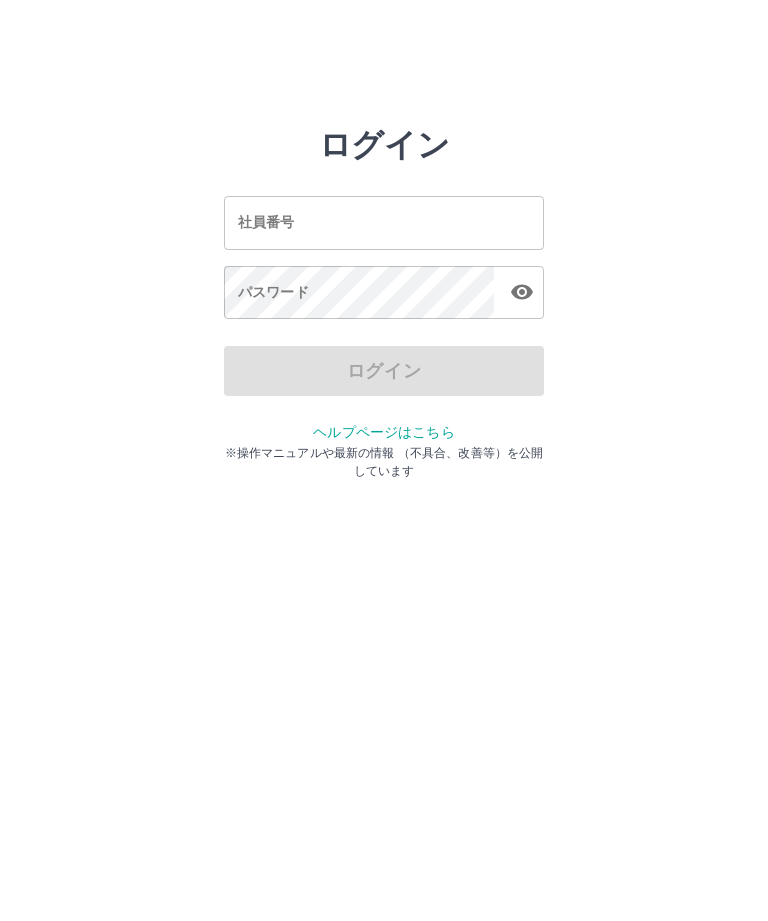 scroll, scrollTop: 0, scrollLeft: 0, axis: both 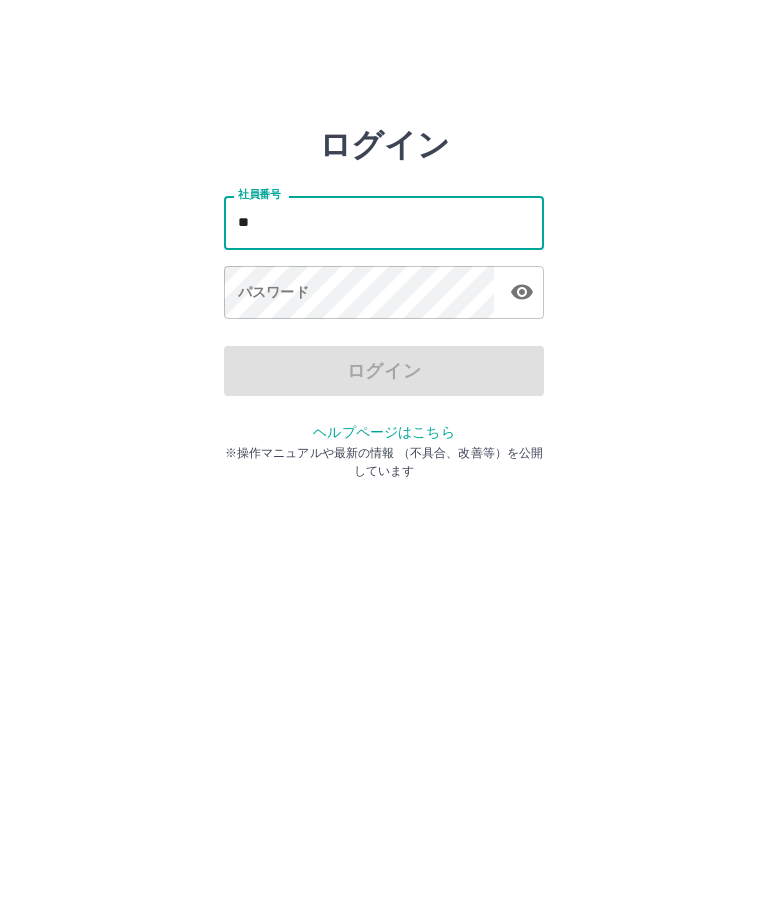 type on "*" 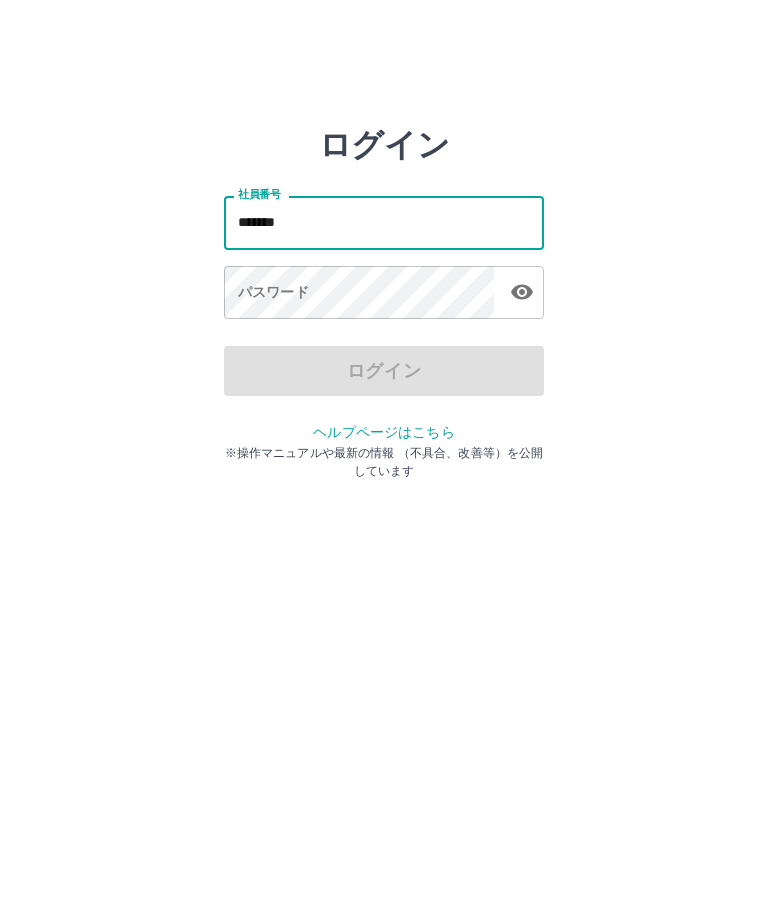 type on "*******" 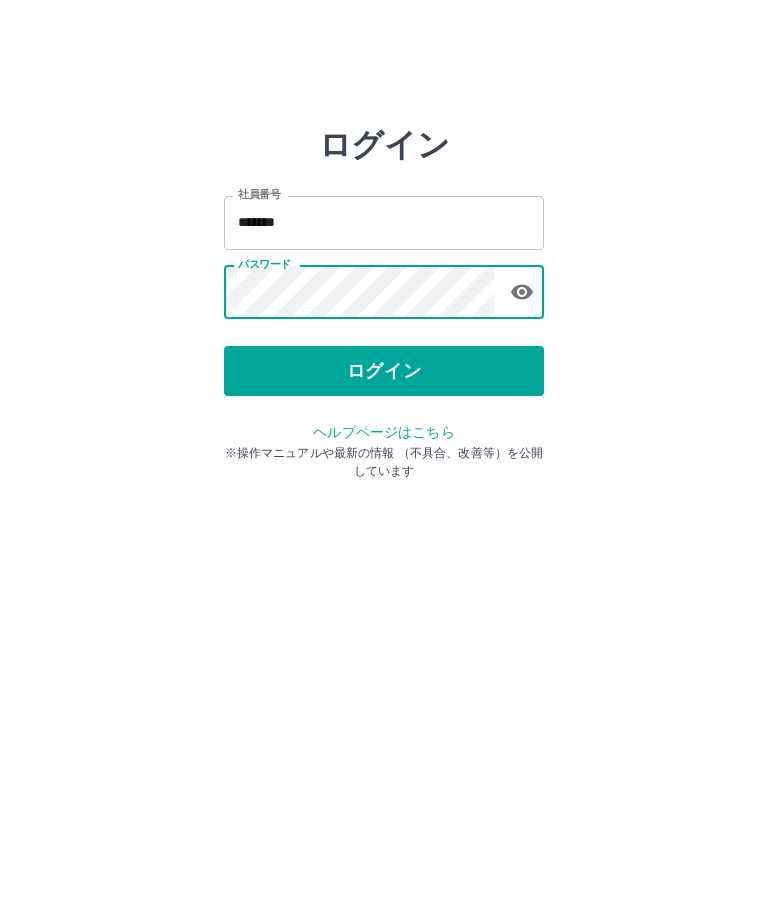 click on "ログイン" at bounding box center (384, 371) 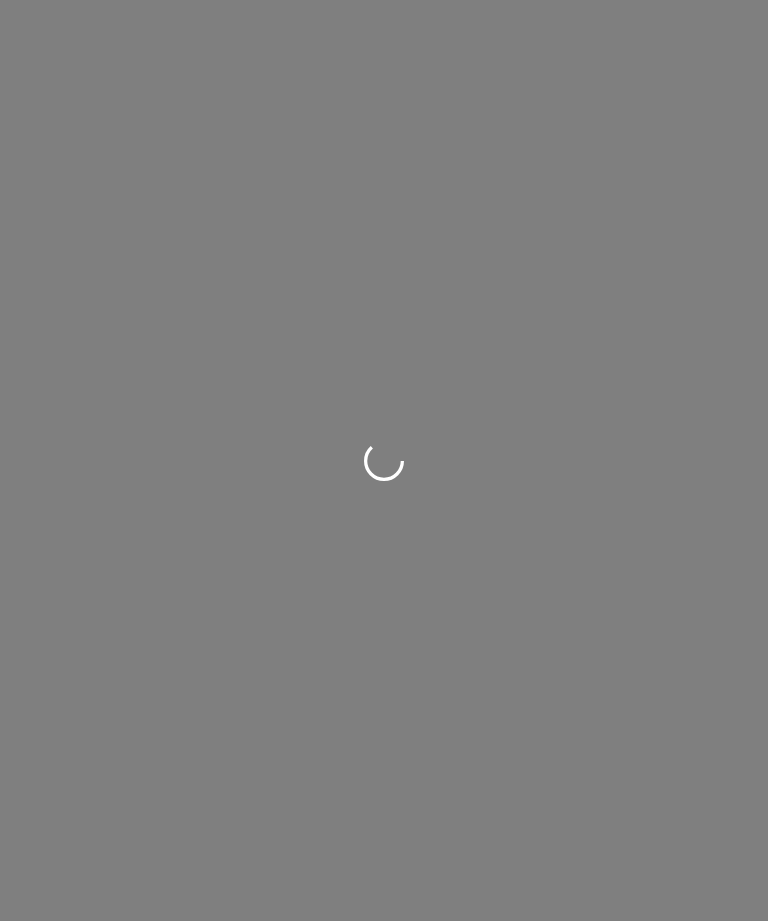 scroll, scrollTop: 0, scrollLeft: 0, axis: both 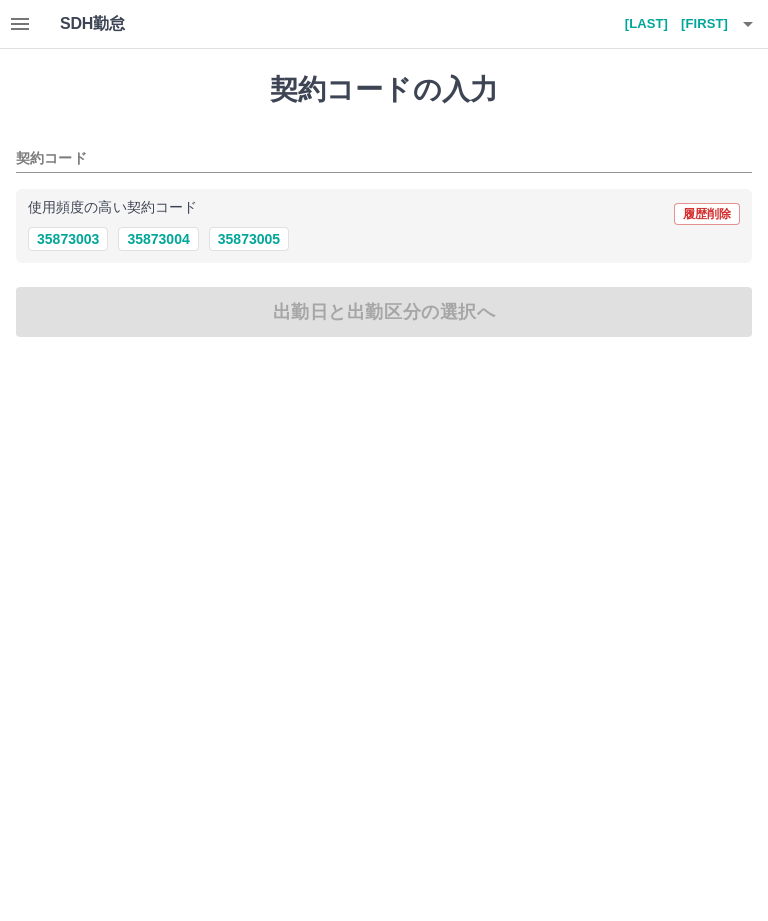 click 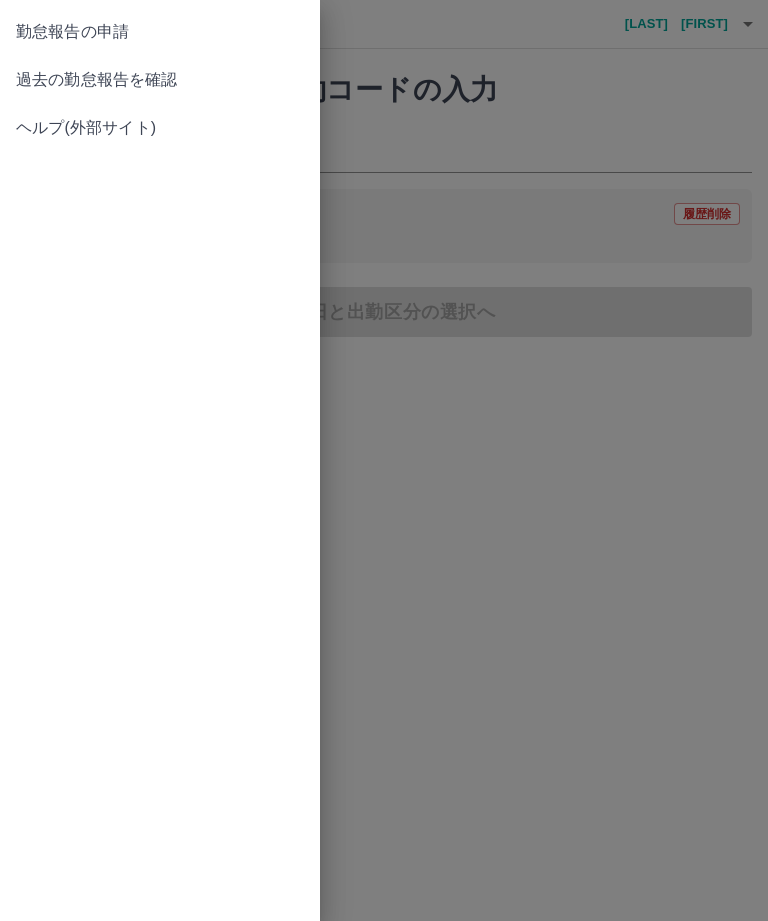 click on "過去の勤怠報告を確認" at bounding box center (160, 80) 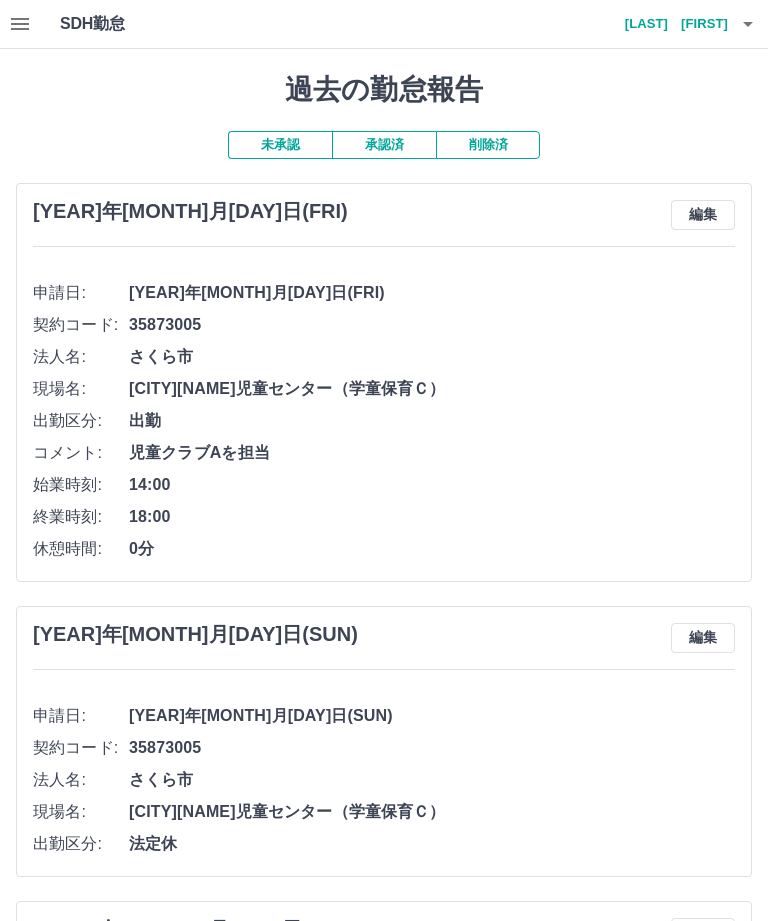 click on "[LAST]　[FIRST]" at bounding box center [668, 24] 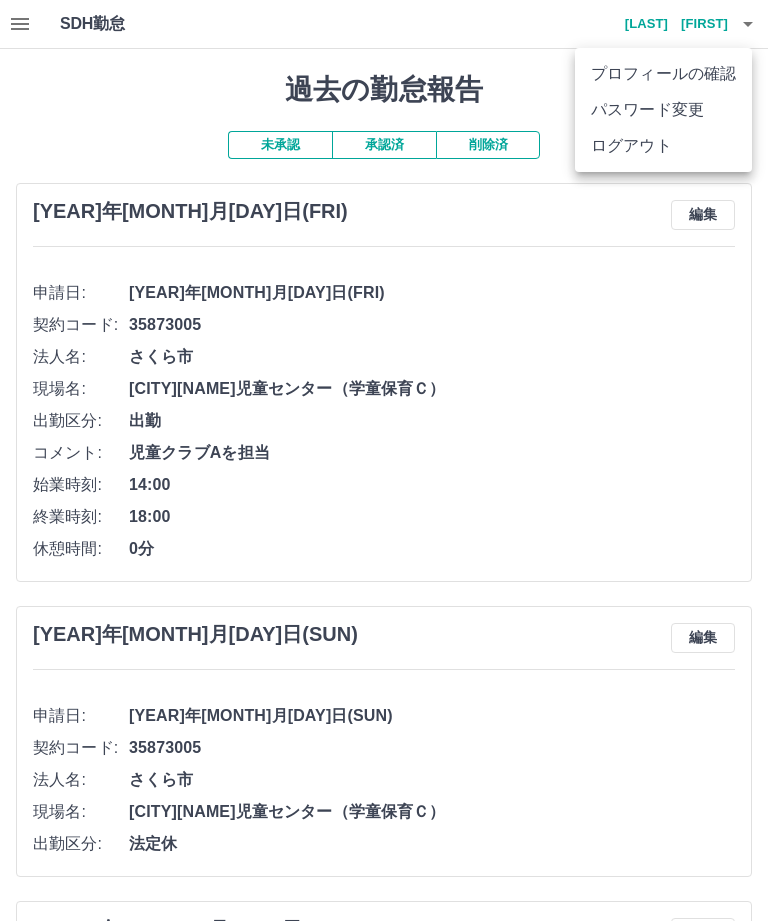 click on "ログアウト" at bounding box center (663, 146) 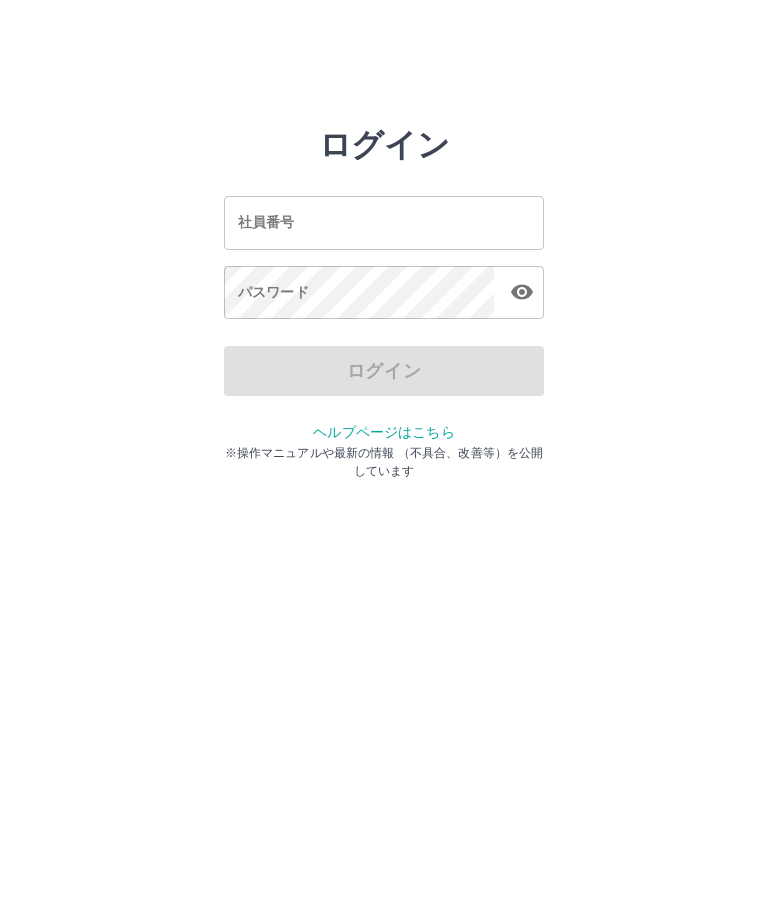 scroll, scrollTop: 0, scrollLeft: 0, axis: both 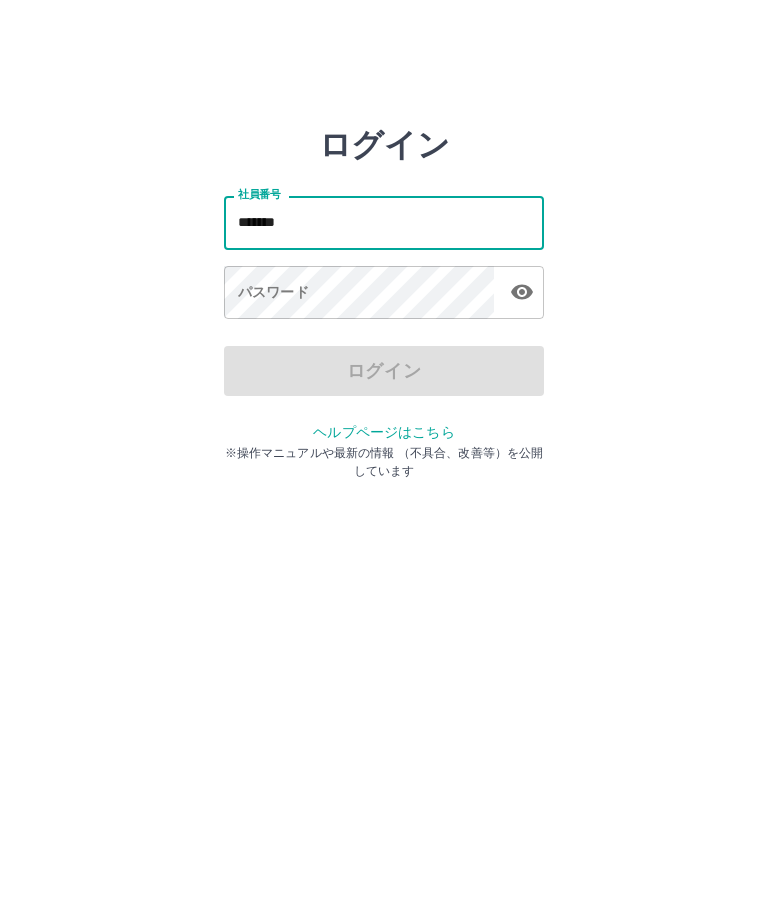 type on "*******" 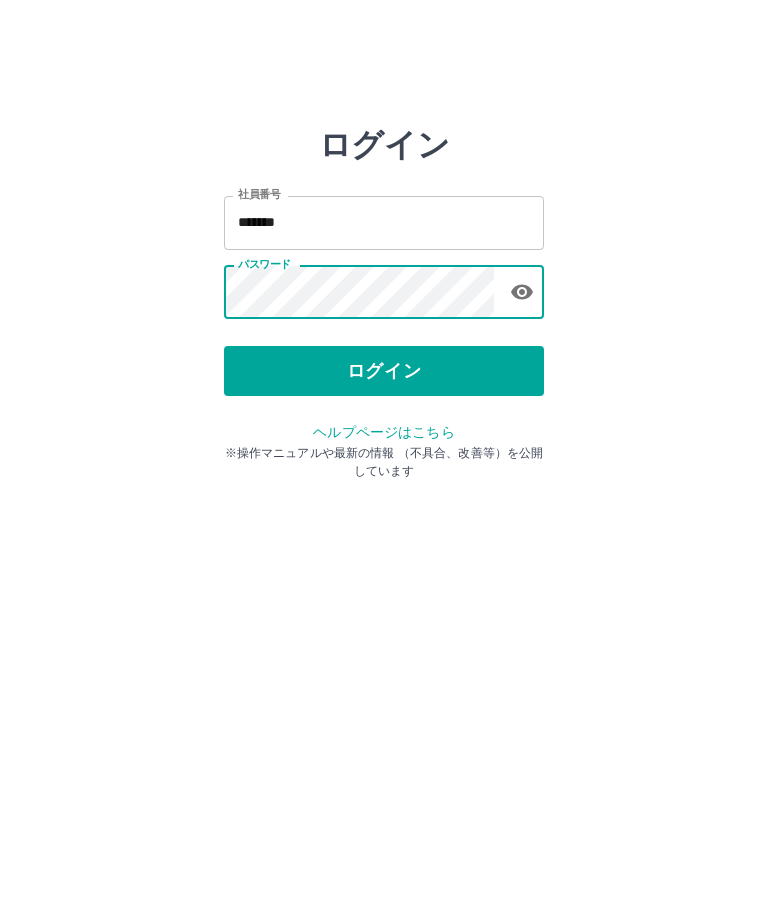 click on "ログイン" at bounding box center [384, 371] 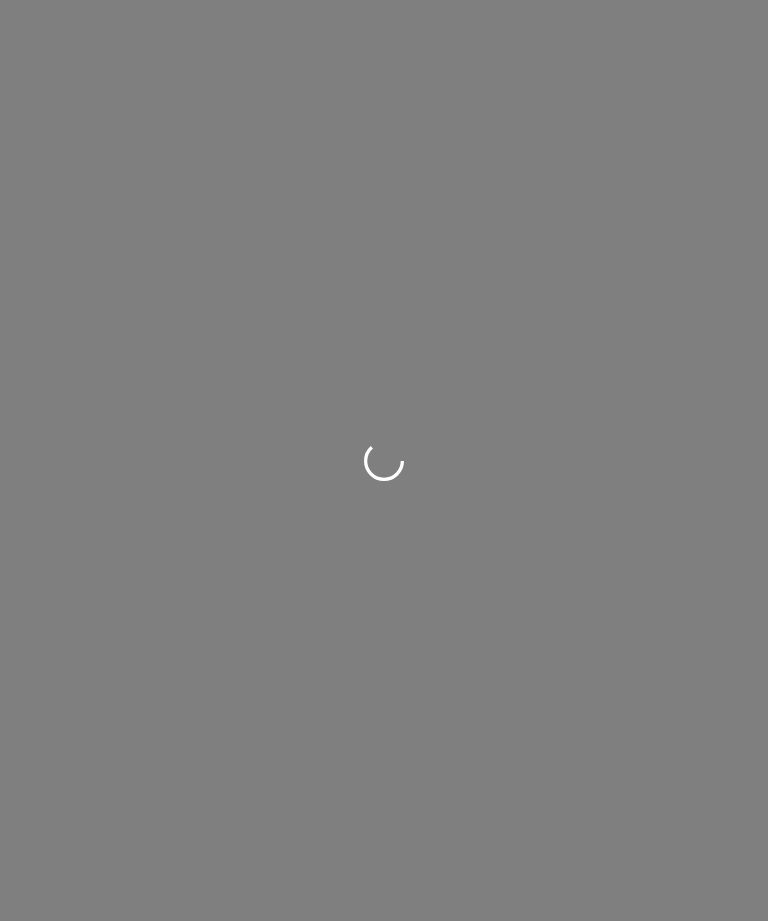 scroll, scrollTop: 0, scrollLeft: 0, axis: both 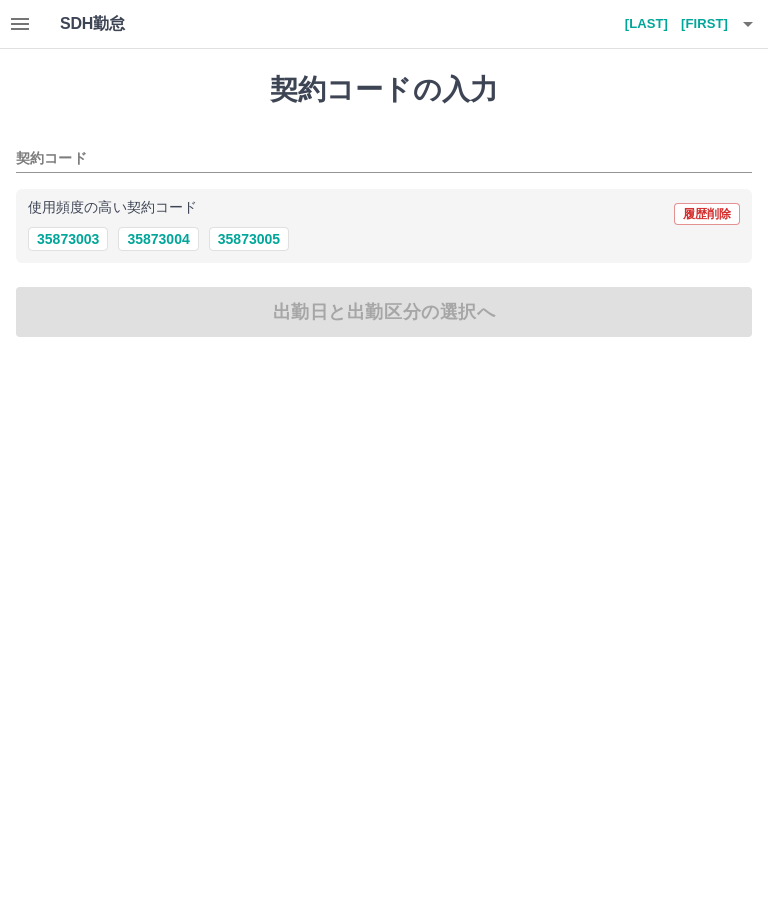 click on "35873004" at bounding box center (158, 239) 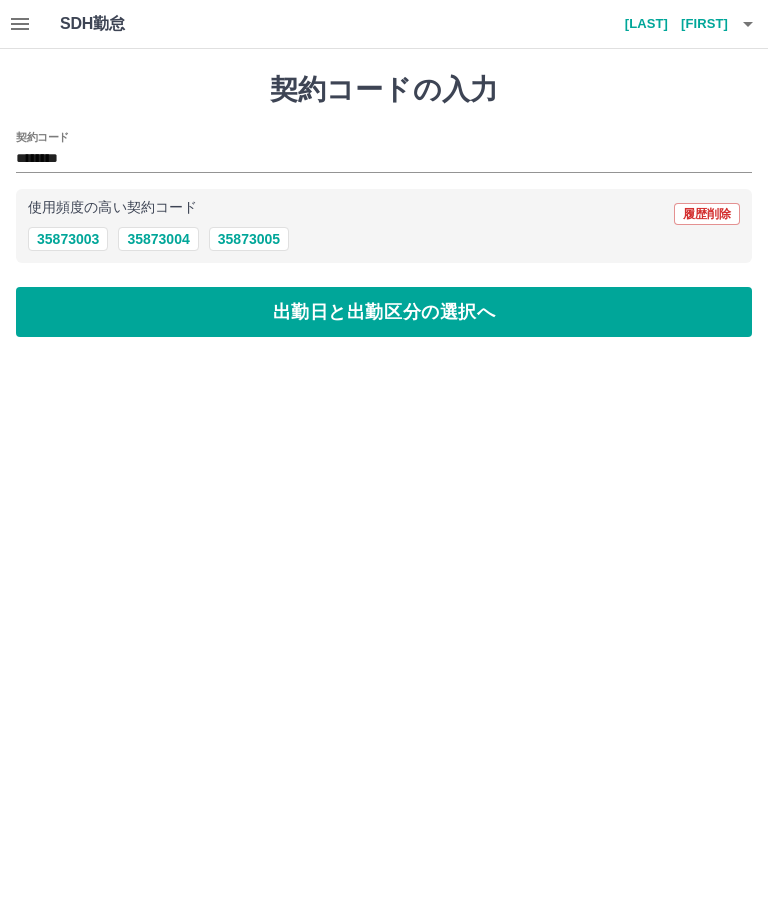 click on "35873005" at bounding box center [249, 239] 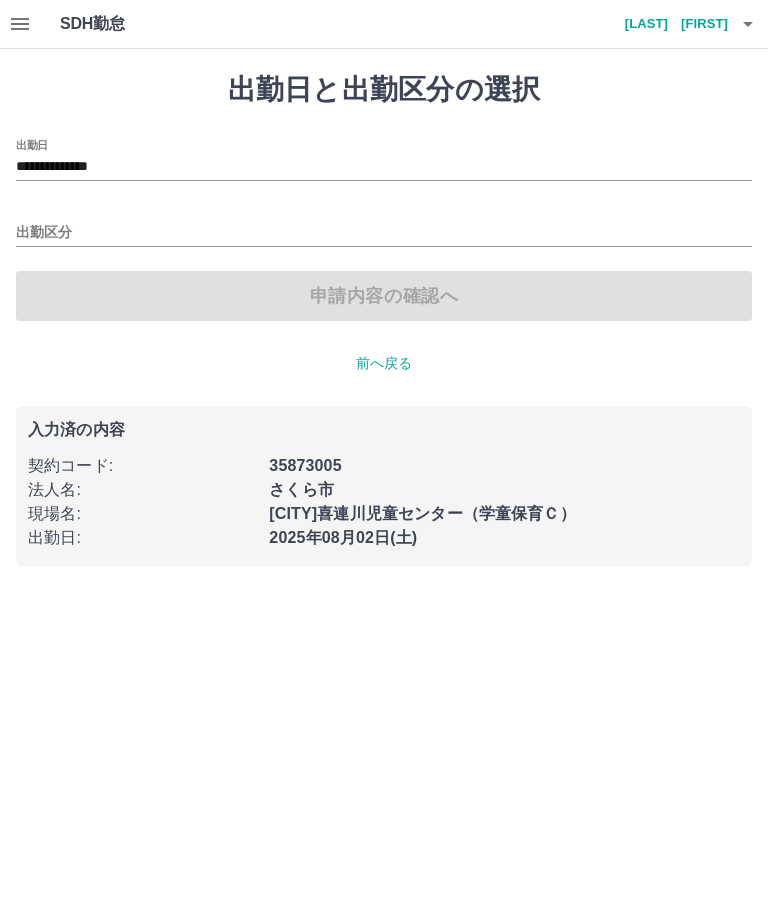click on "**********" at bounding box center (384, 167) 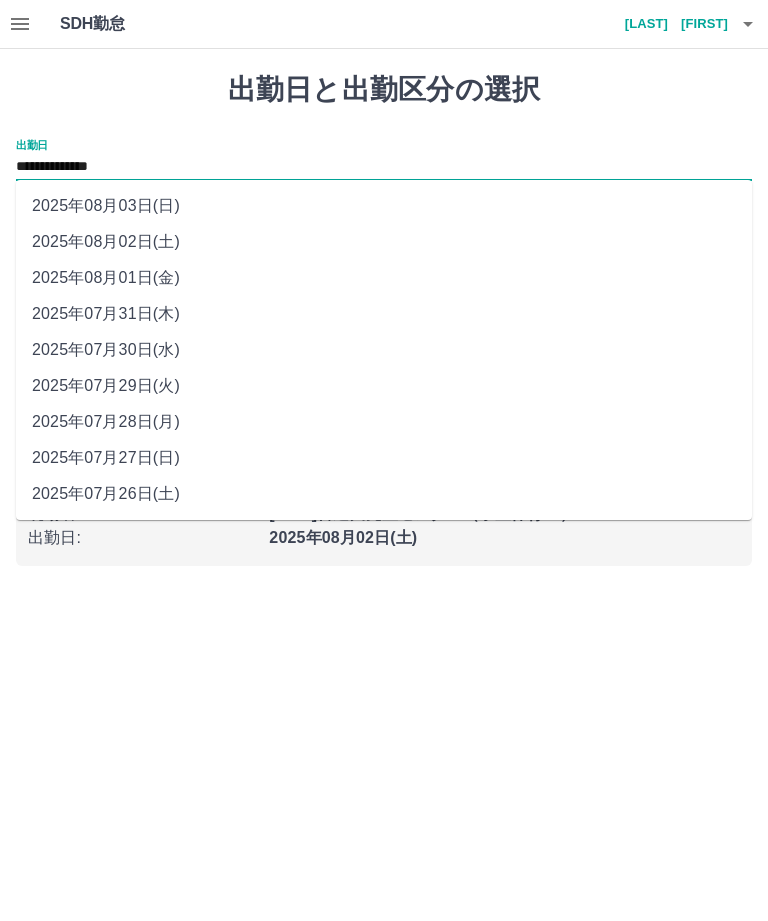 click on "2025年08月01日(金)" at bounding box center (384, 278) 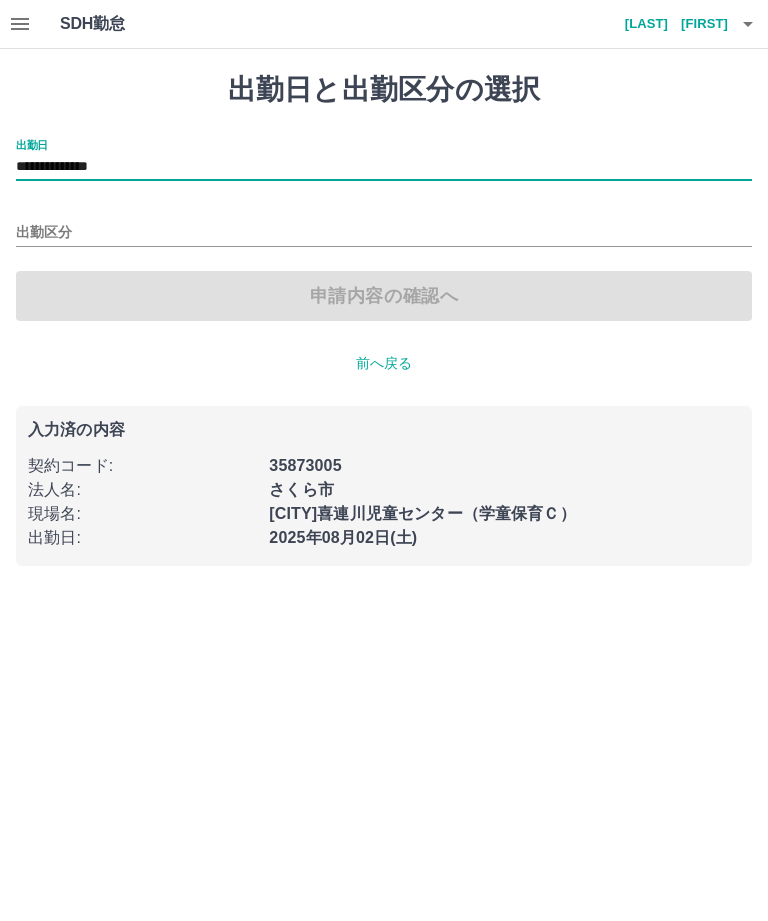 click on "出勤区分" at bounding box center (384, 233) 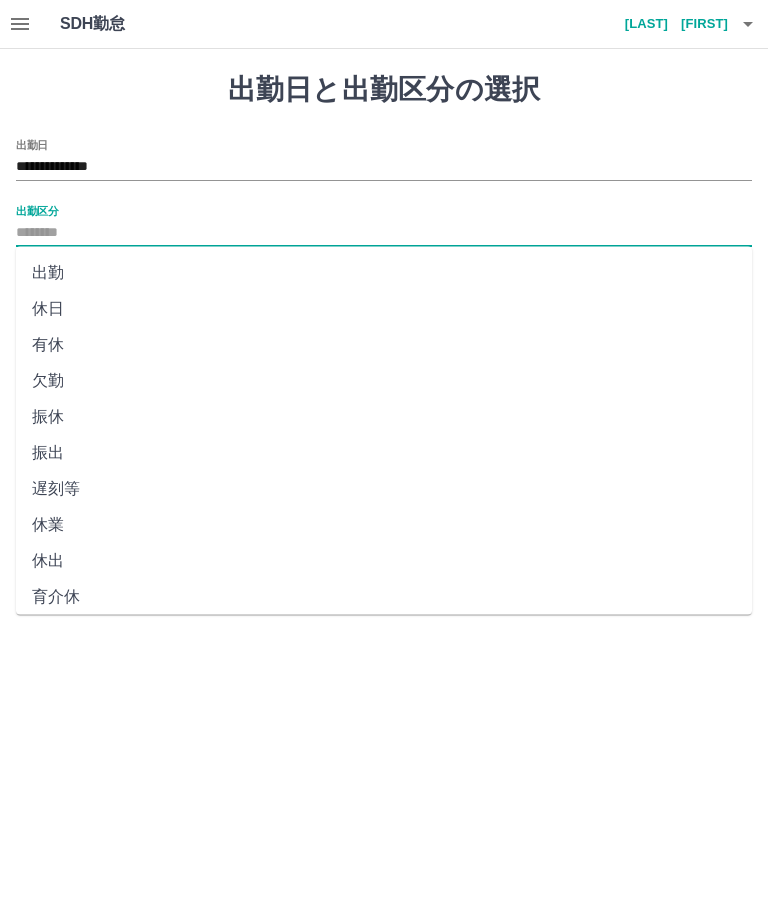 click on "出勤" at bounding box center (384, 273) 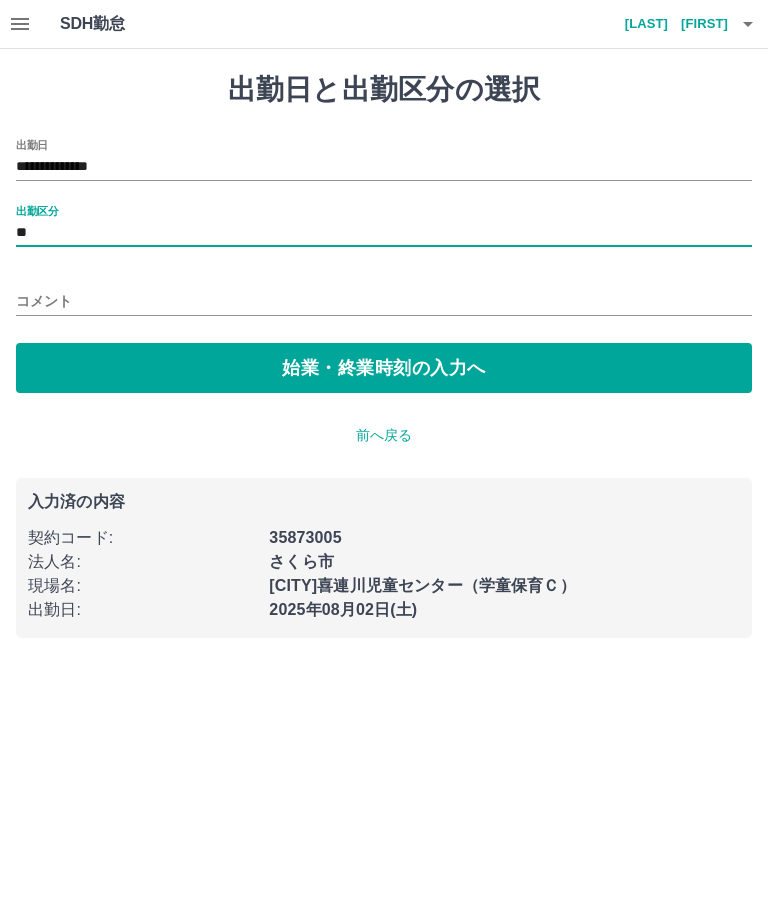 click on "コメント" at bounding box center (384, 301) 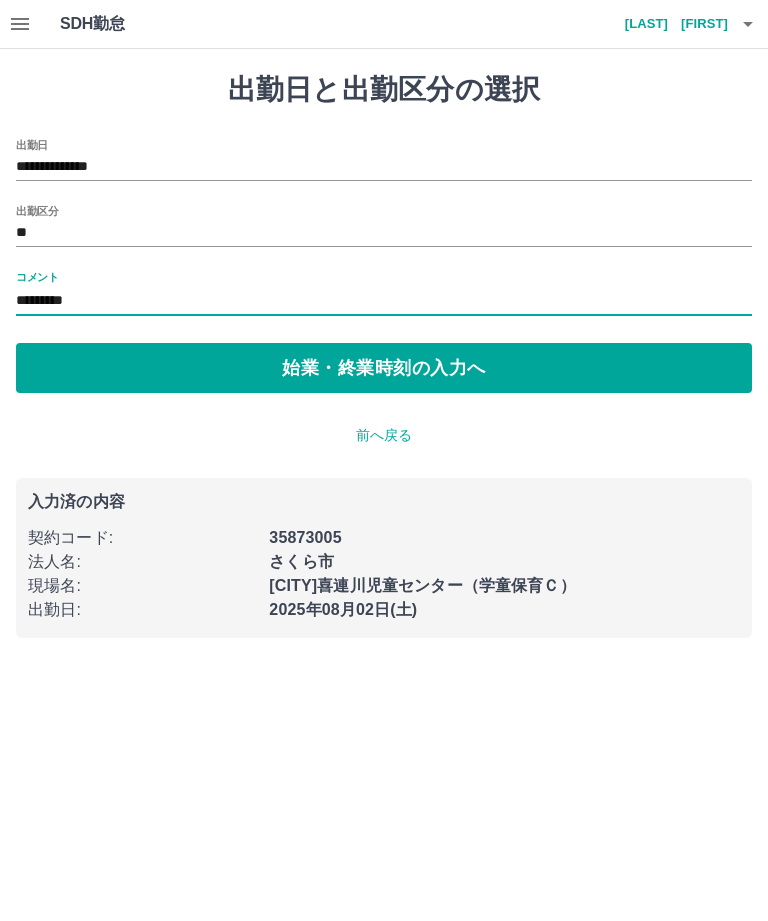 type on "*********" 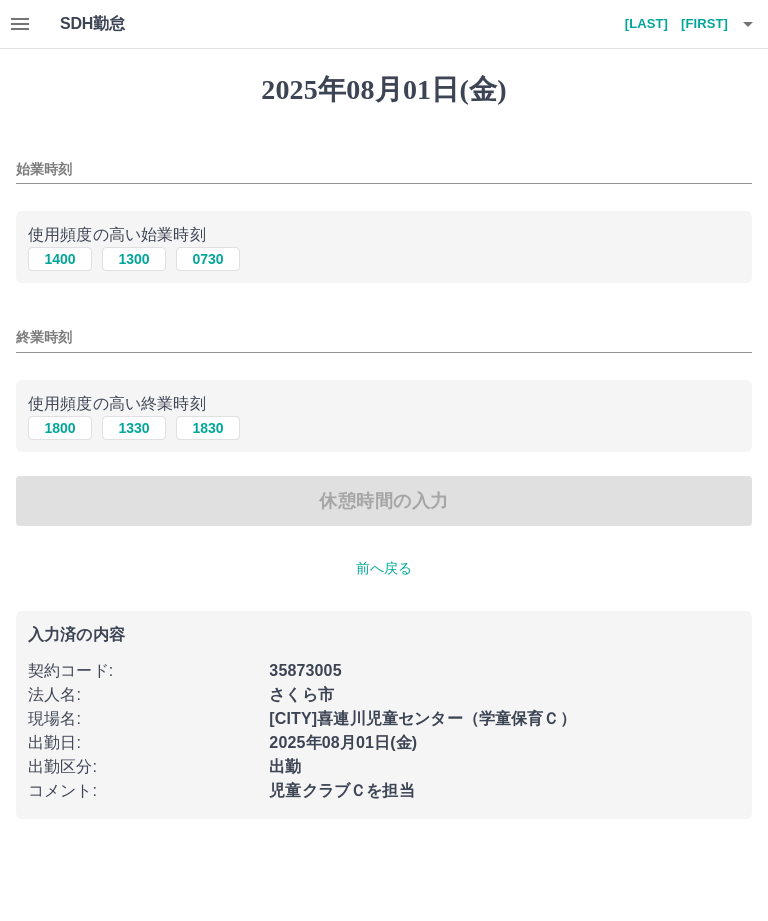 click on "始業時刻" at bounding box center [384, 169] 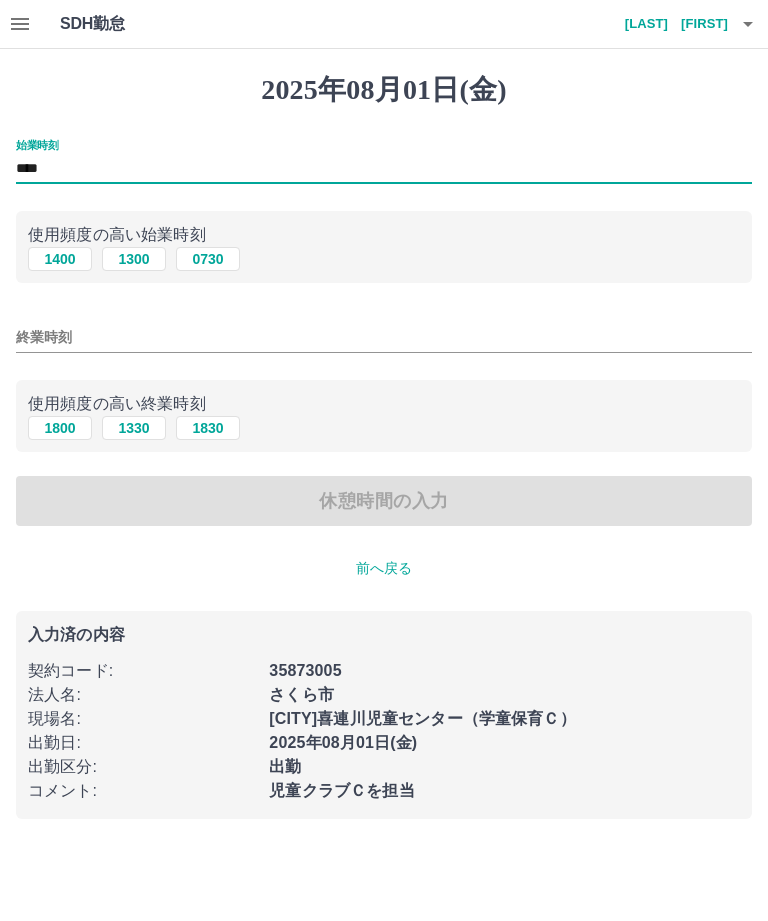 type on "****" 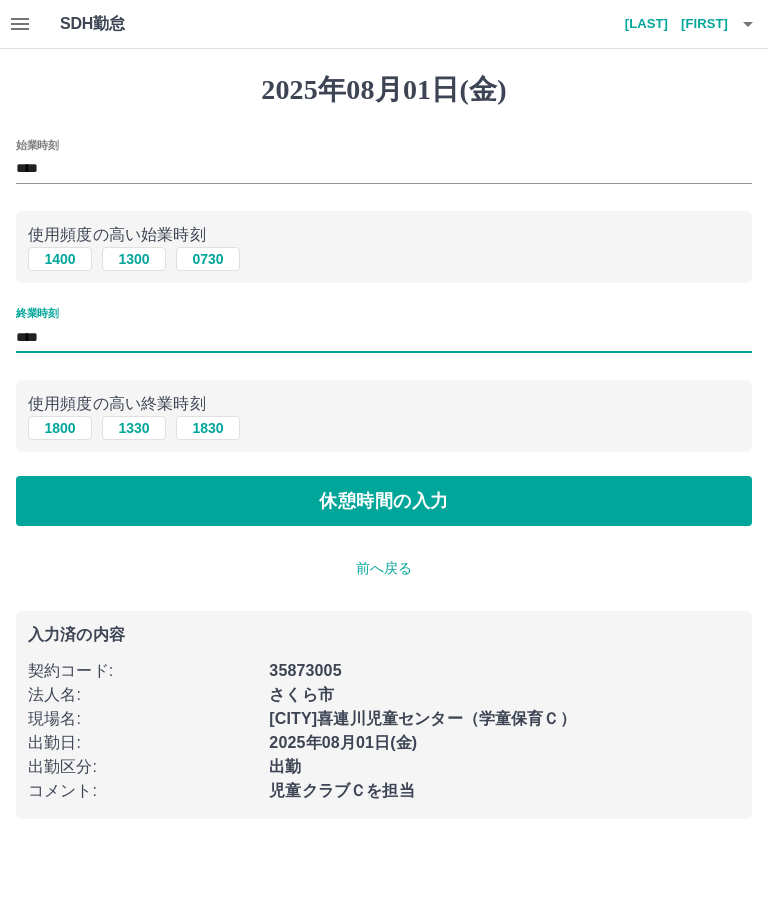 type on "****" 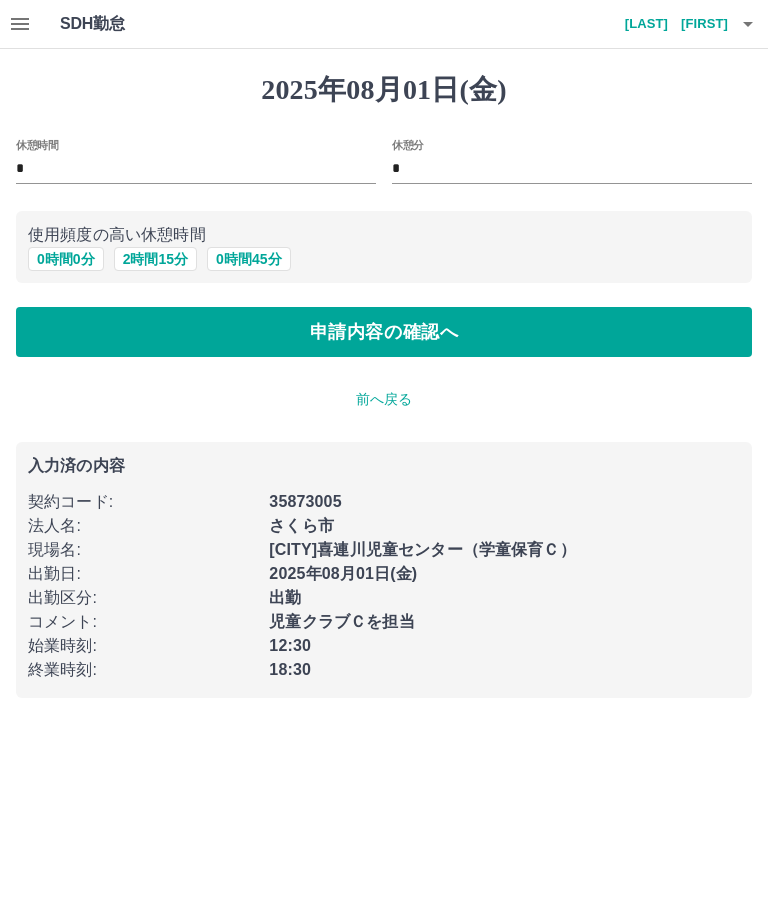 click on "*" at bounding box center [196, 169] 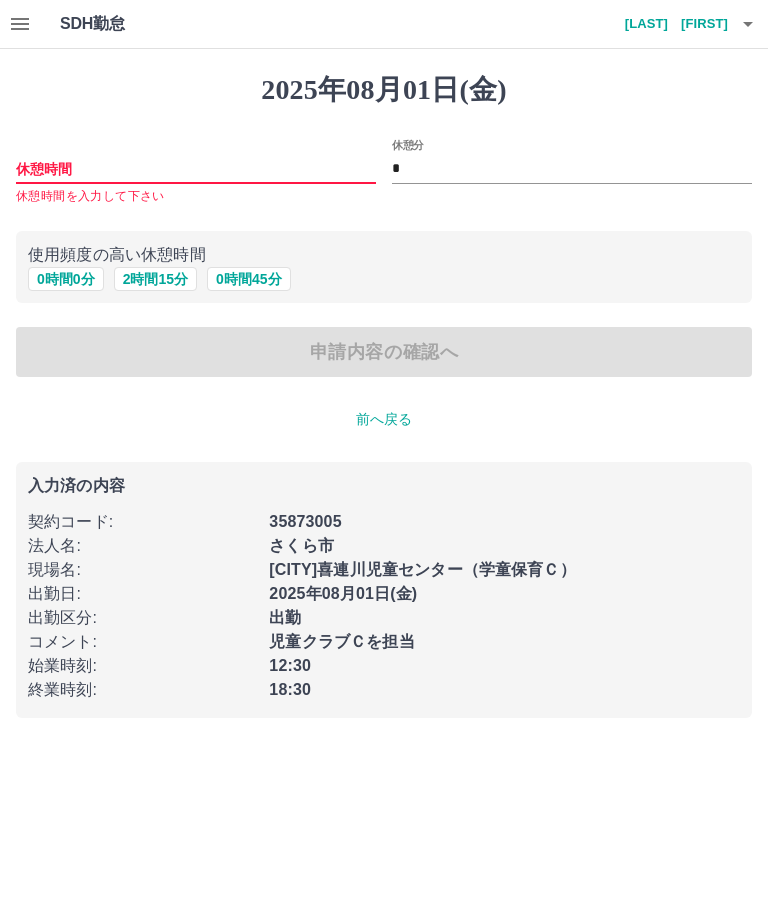 type on "*" 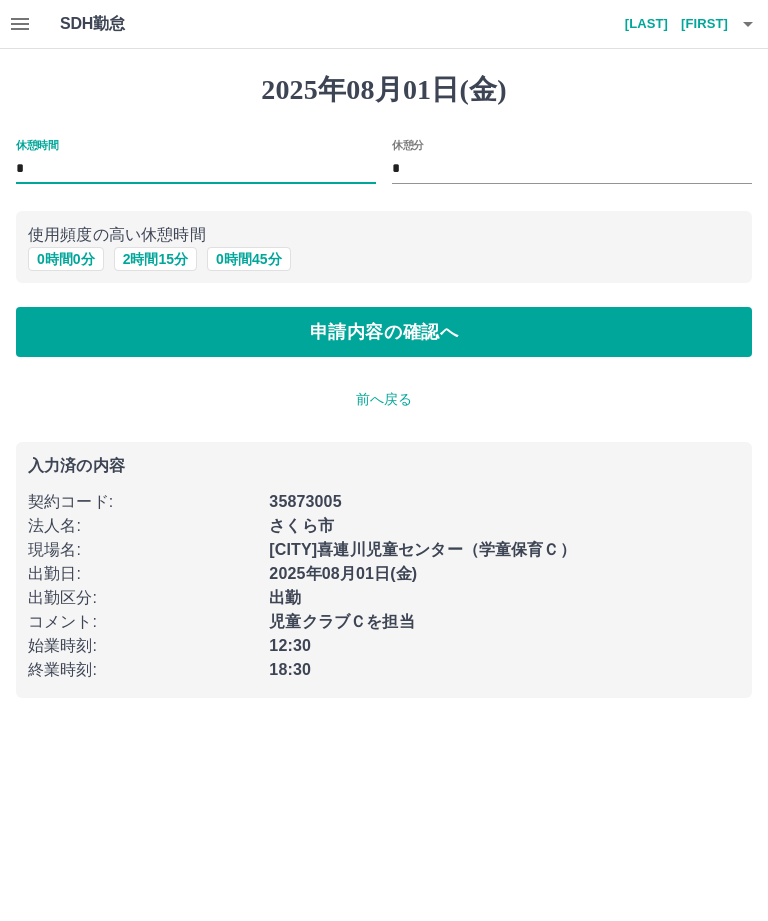 click on "*" at bounding box center [572, 169] 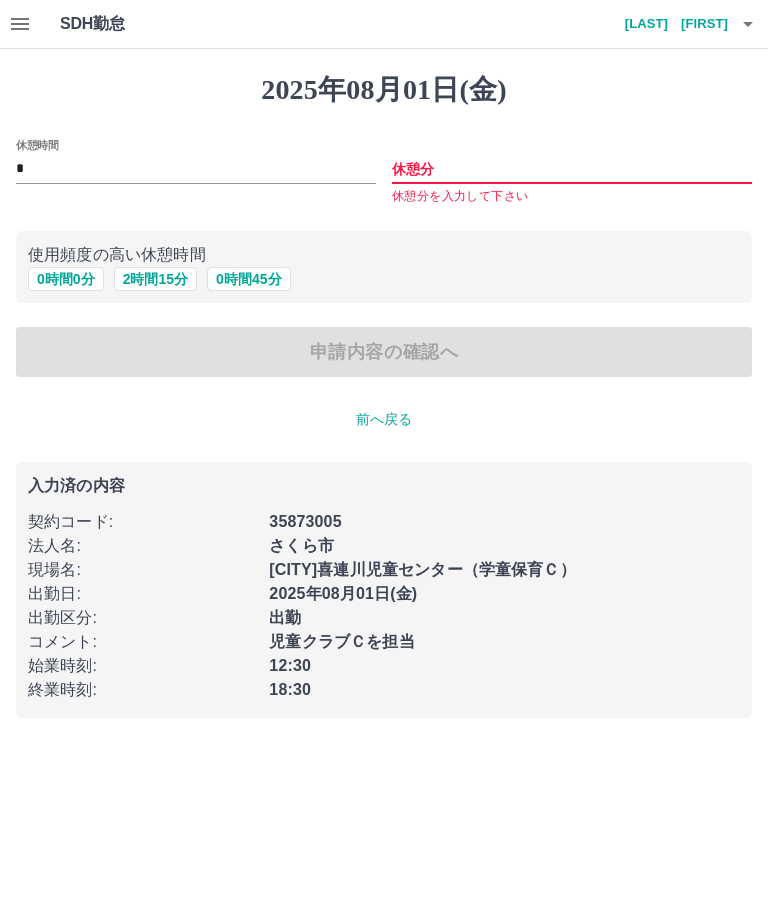 type on "*" 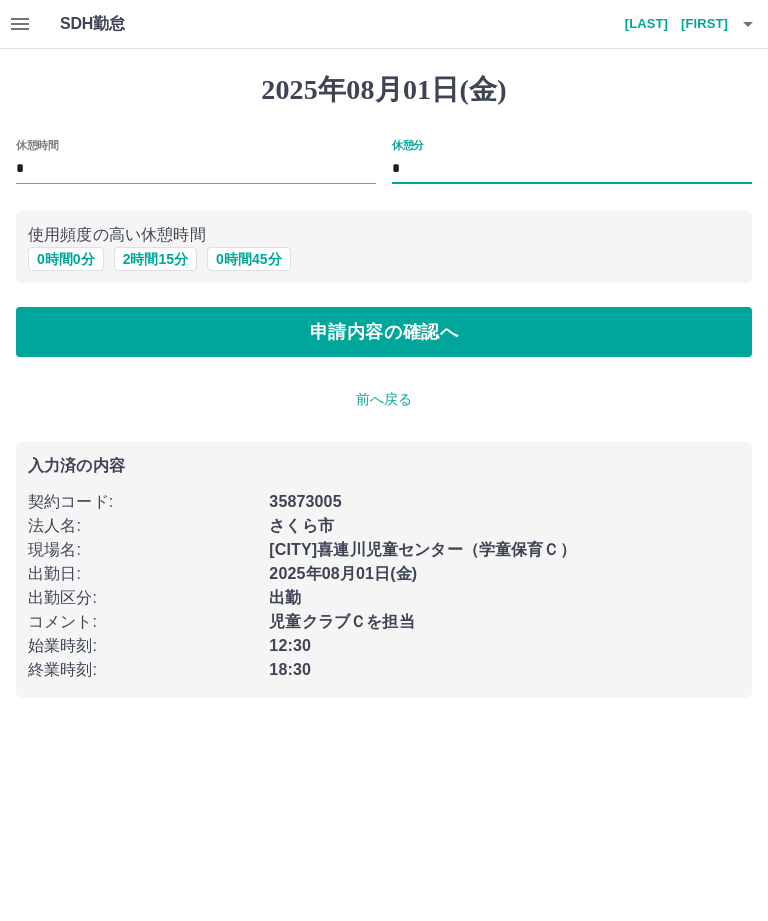 click on "申請内容の確認へ" at bounding box center (384, 332) 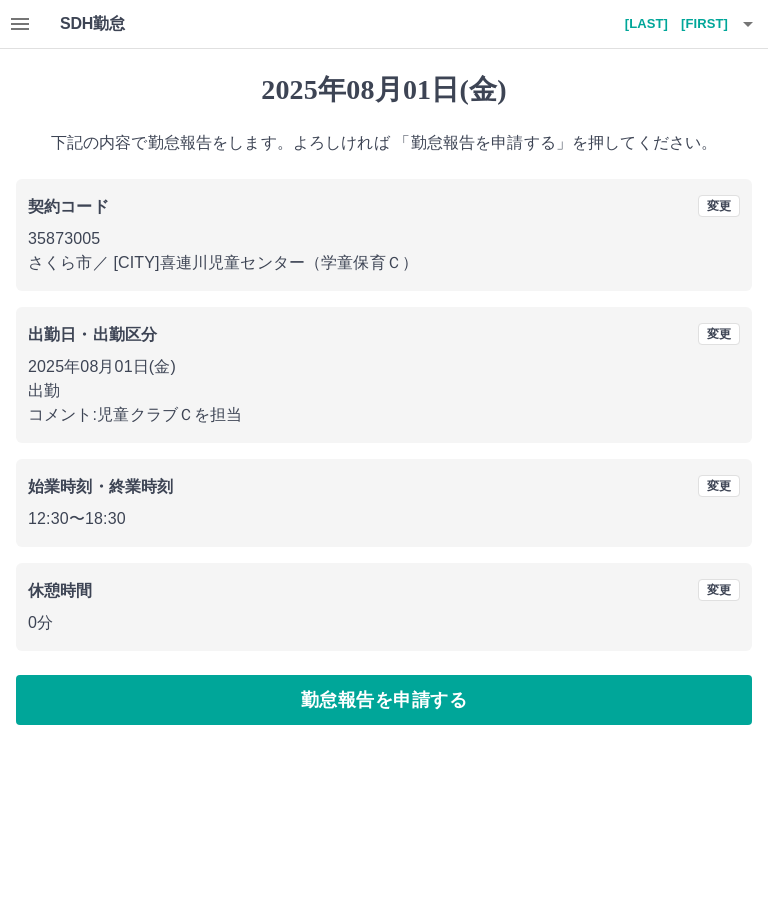 click on "勤怠報告を申請する" at bounding box center (384, 700) 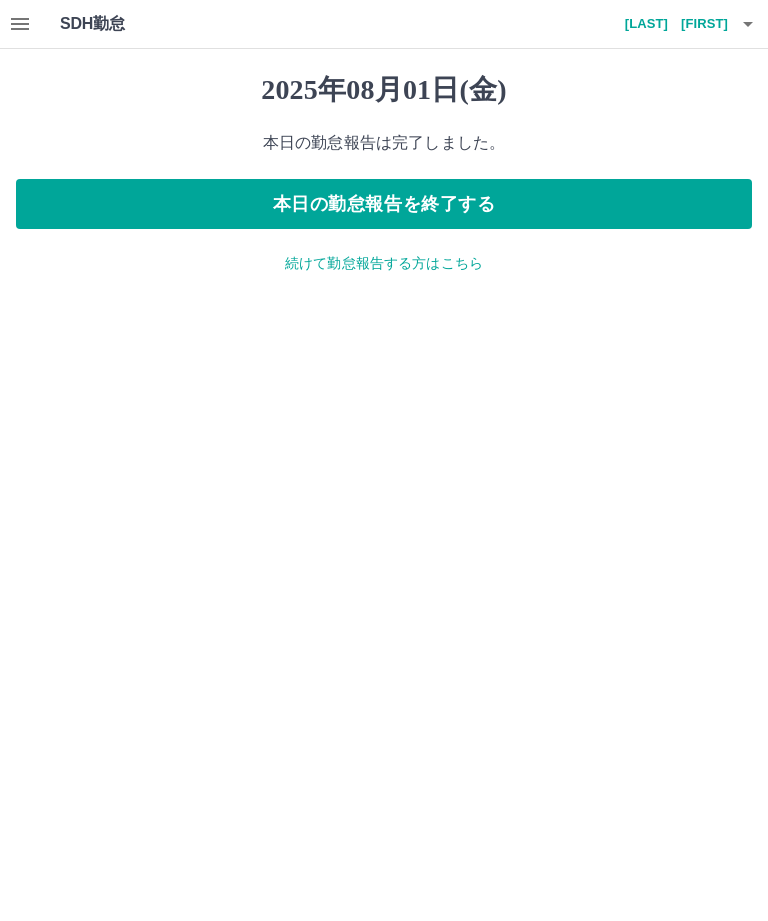 click on "三森　聖子" at bounding box center [668, 24] 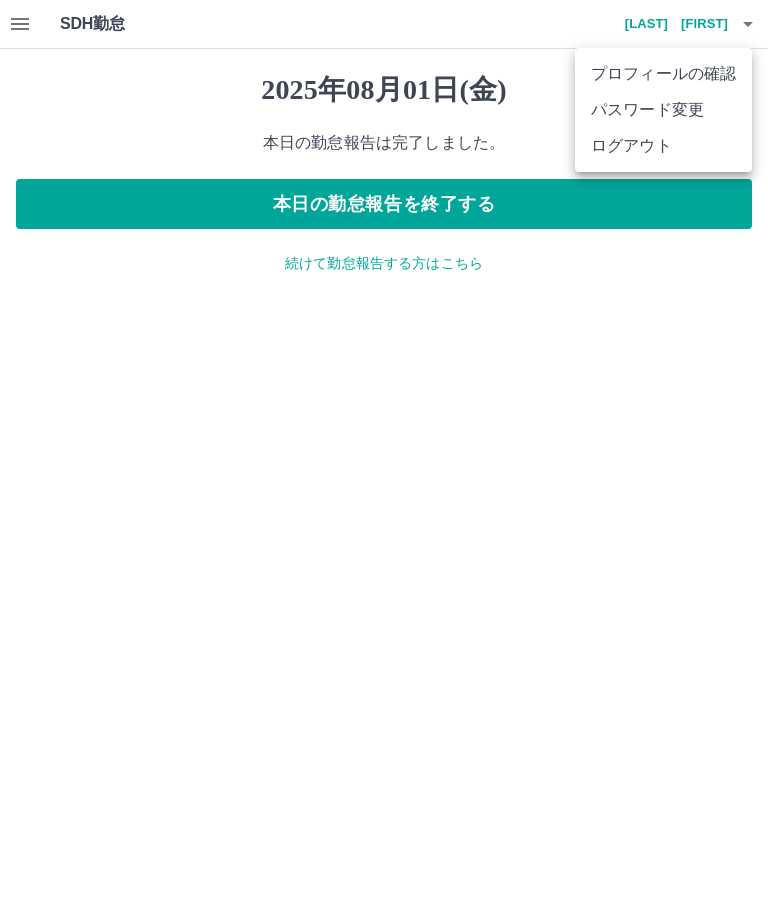 click at bounding box center (384, 460) 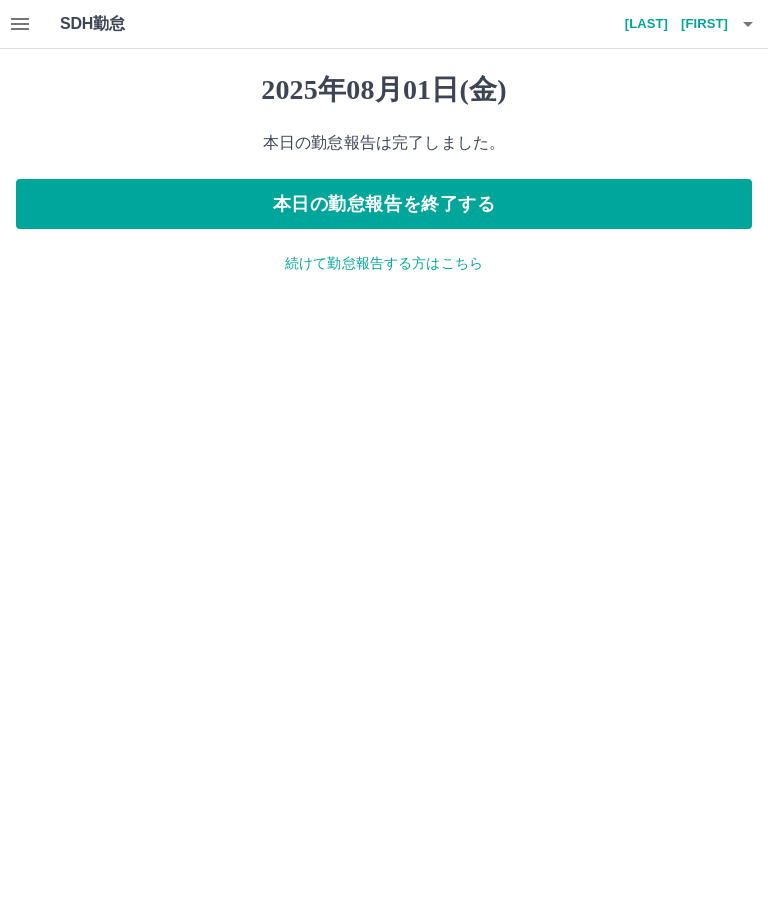 click on "続けて勤怠報告する方はこちら" at bounding box center (384, 263) 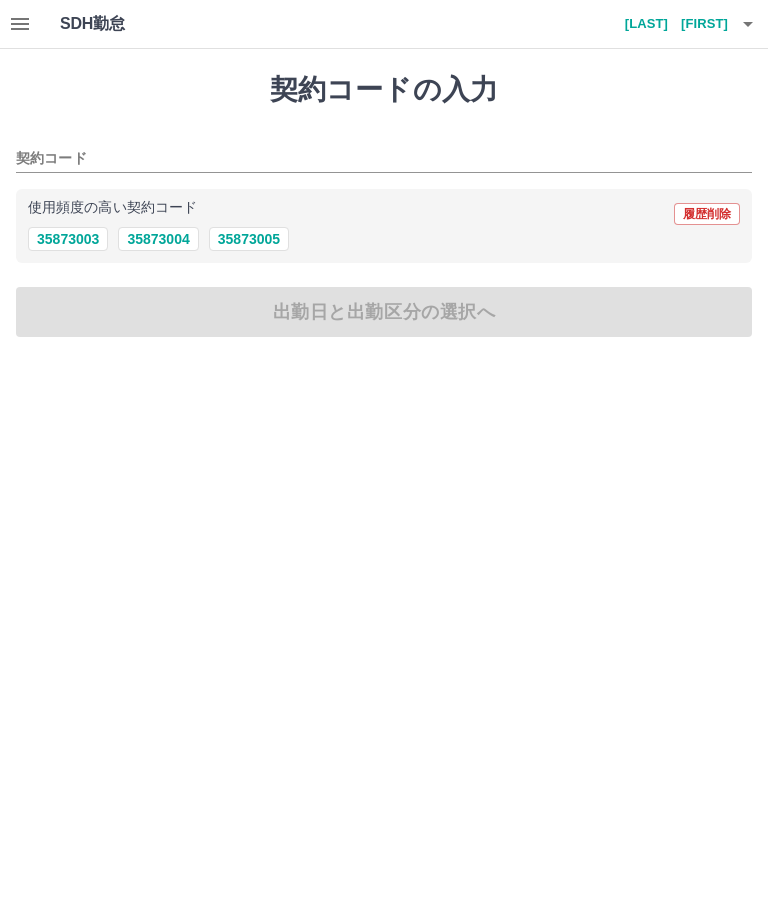 click on "35873004" at bounding box center (158, 239) 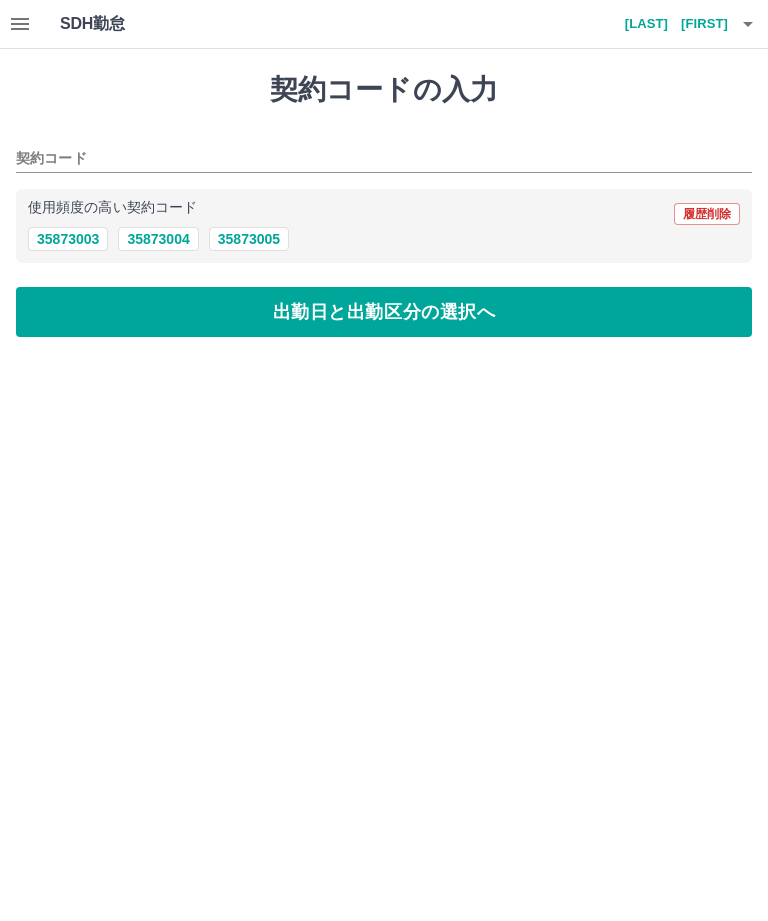 type on "********" 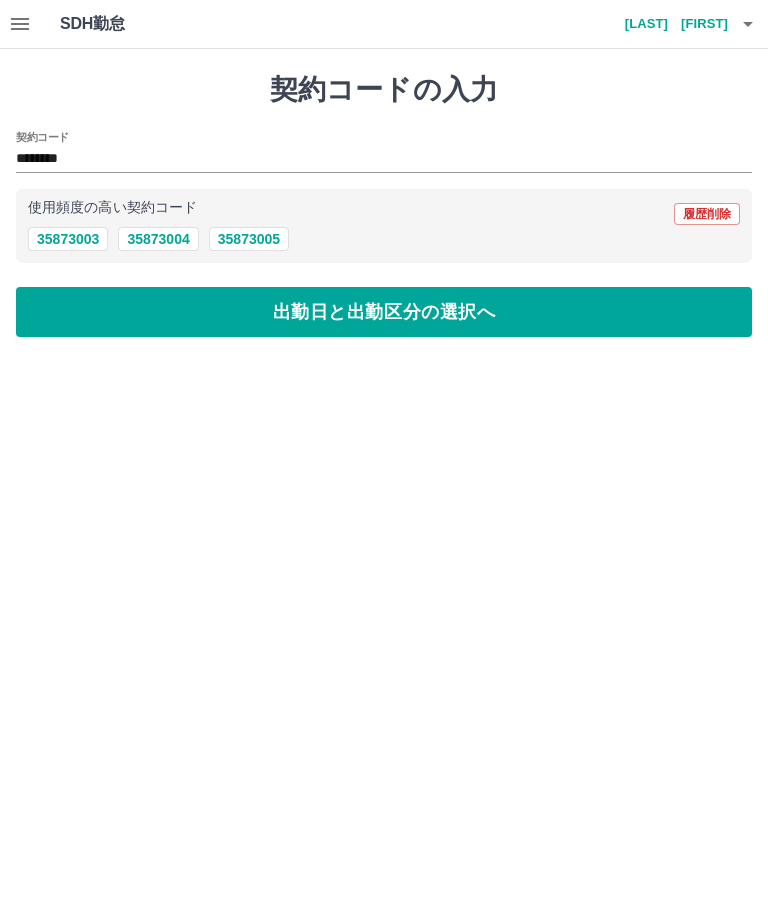 click on "出勤日と出勤区分の選択へ" at bounding box center (384, 312) 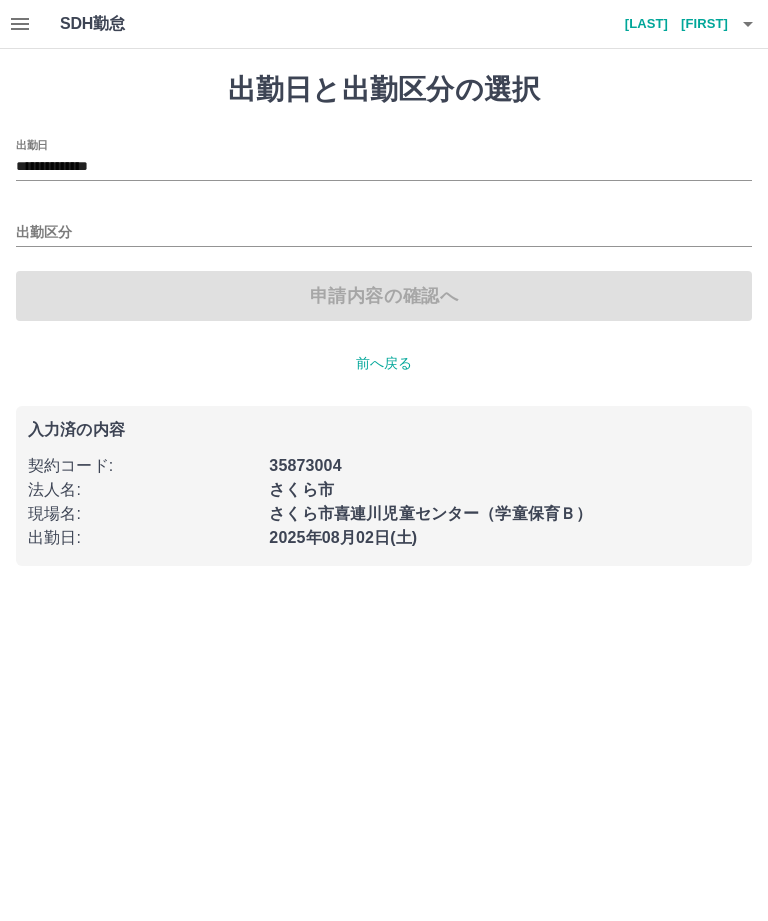 click on "出勤区分" at bounding box center [384, 233] 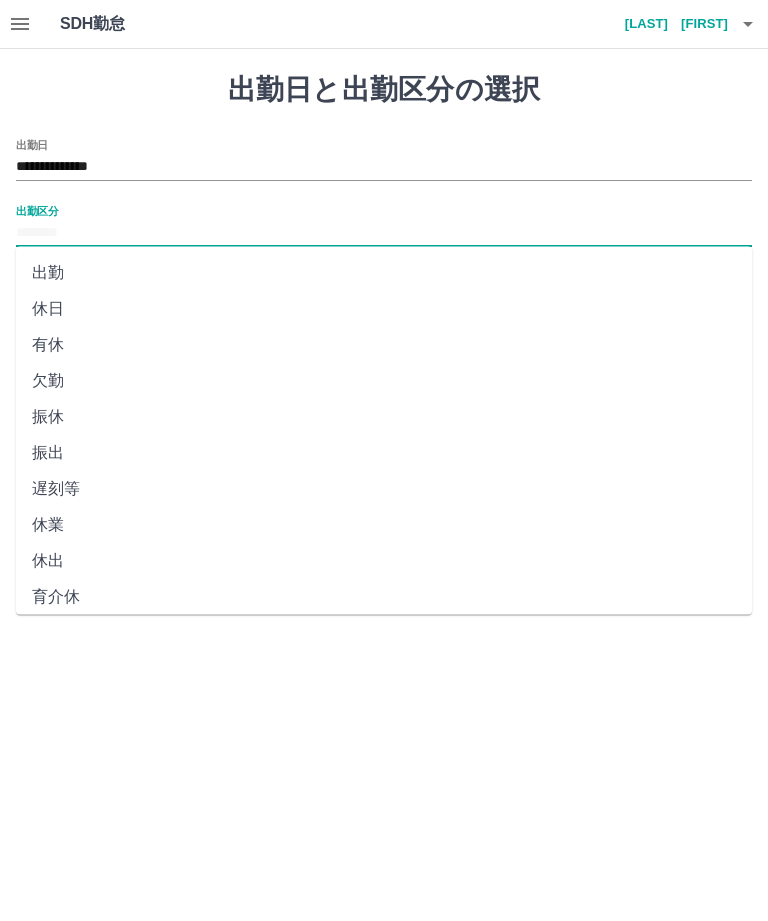 click on "出勤" at bounding box center (384, 273) 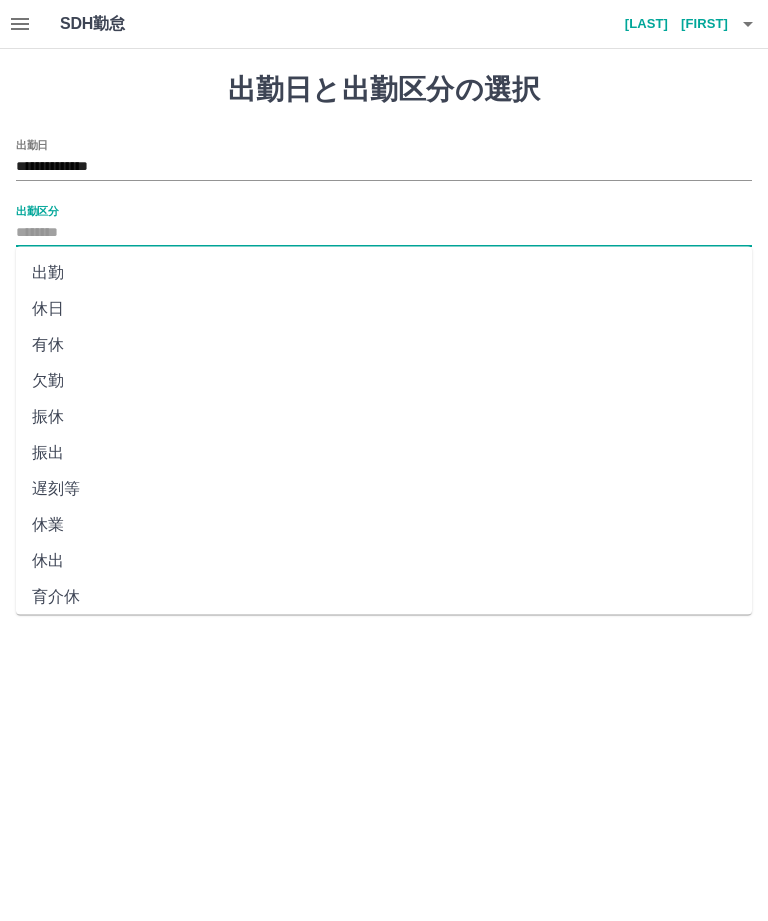 type on "**" 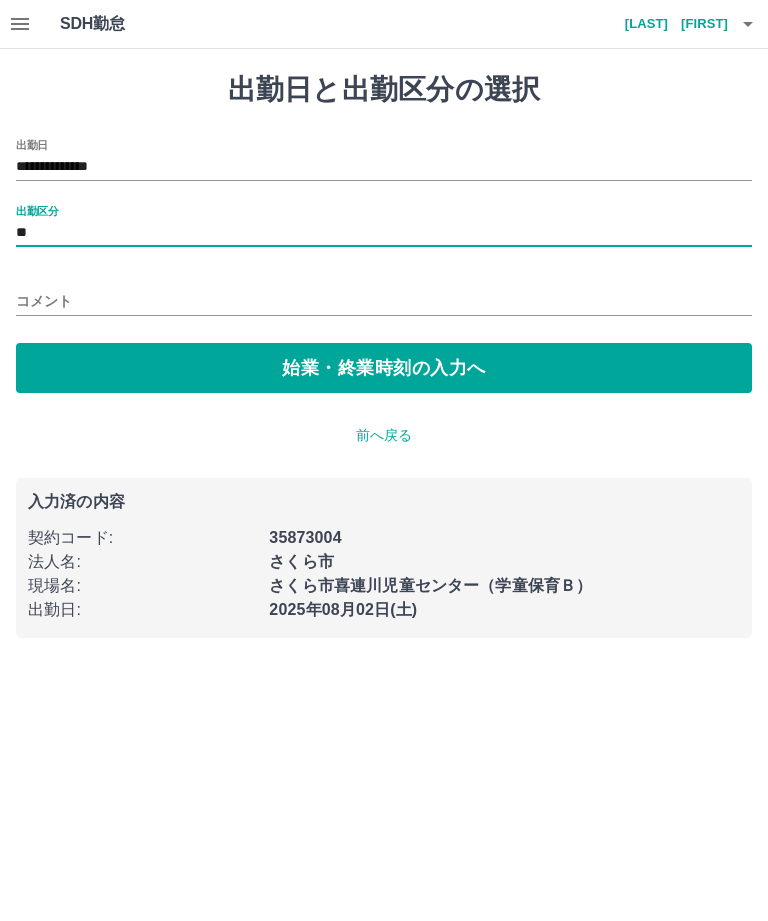 click on "始業・終業時刻の入力へ" at bounding box center [384, 368] 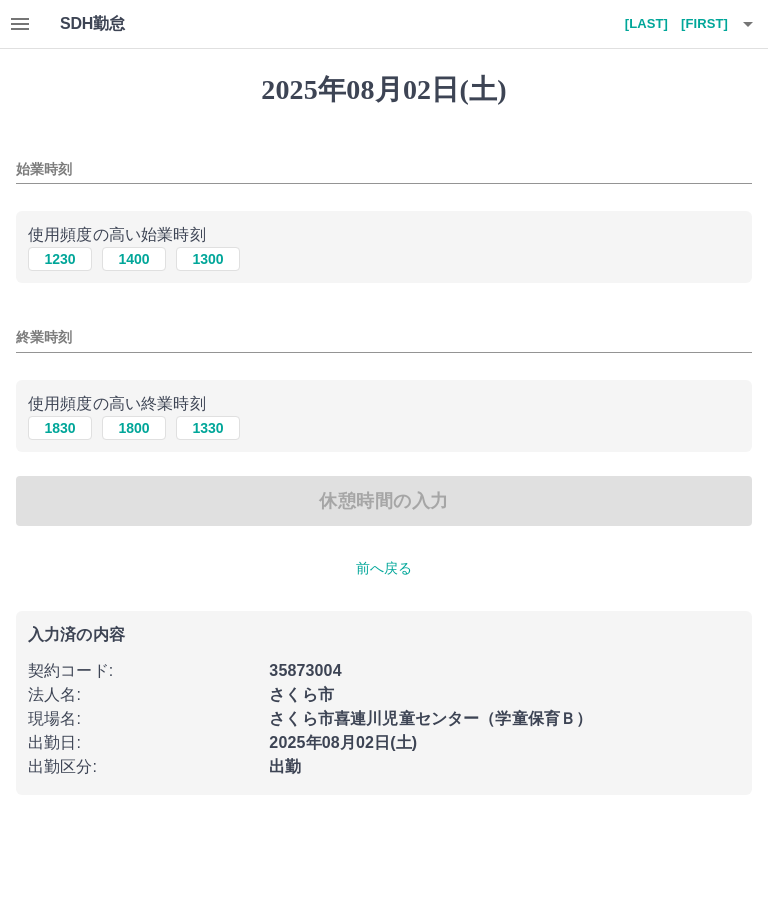 click on "始業時刻" at bounding box center (384, 169) 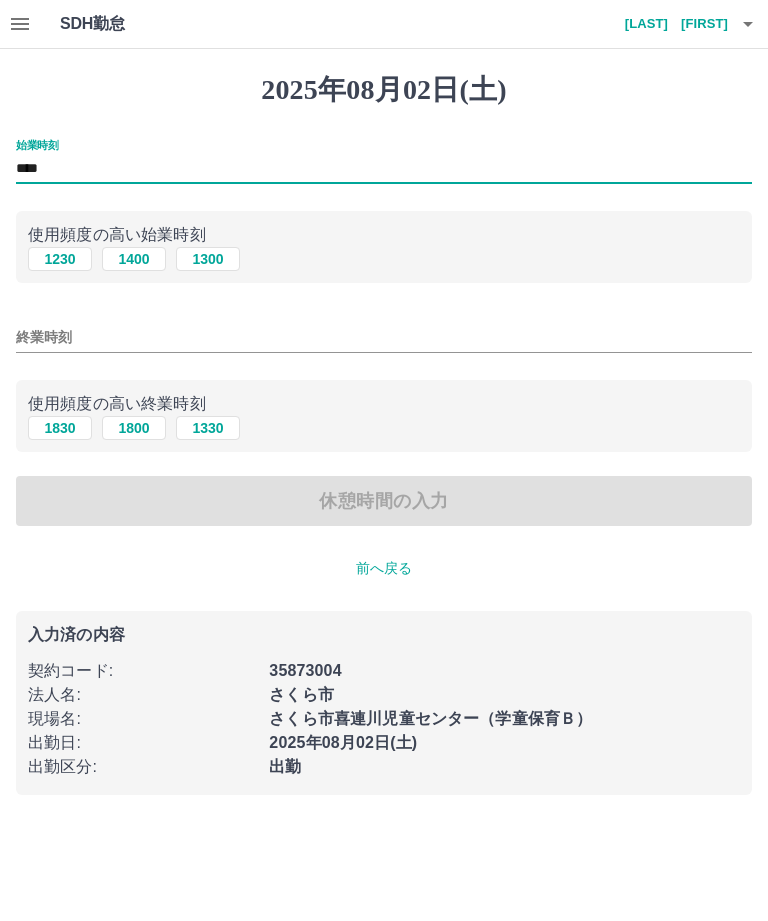 type on "****" 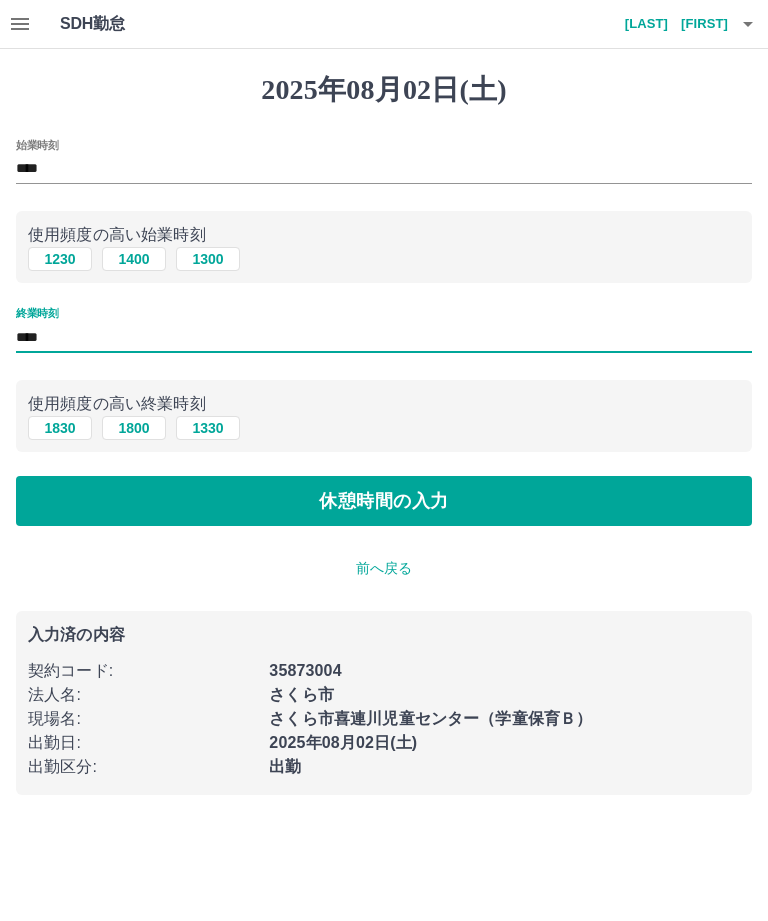 type on "****" 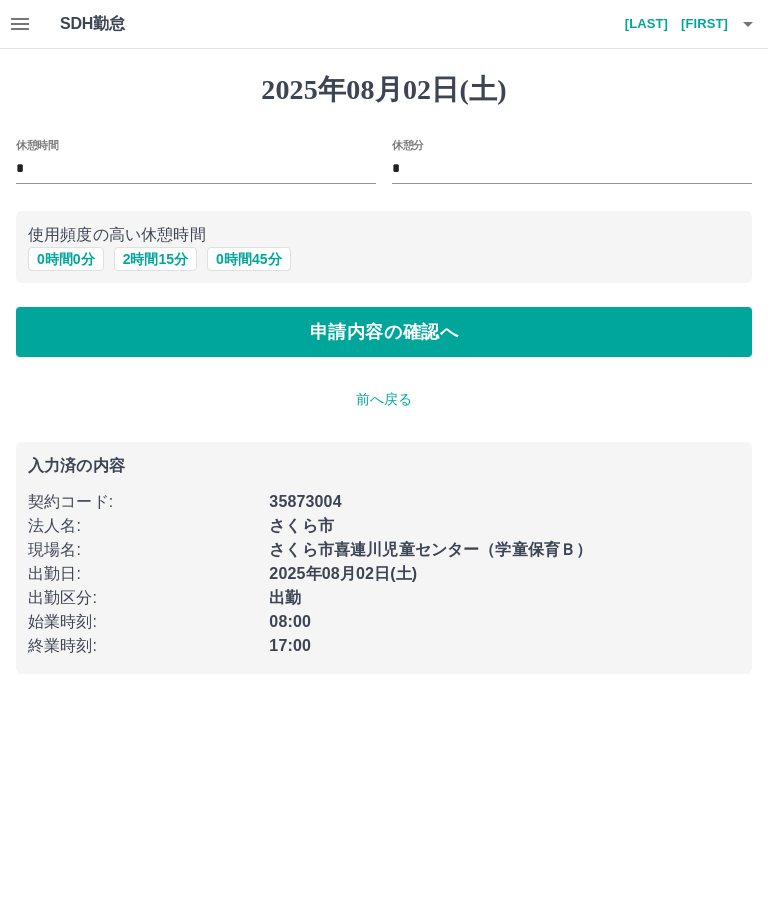 click on "前へ戻る" at bounding box center (384, 399) 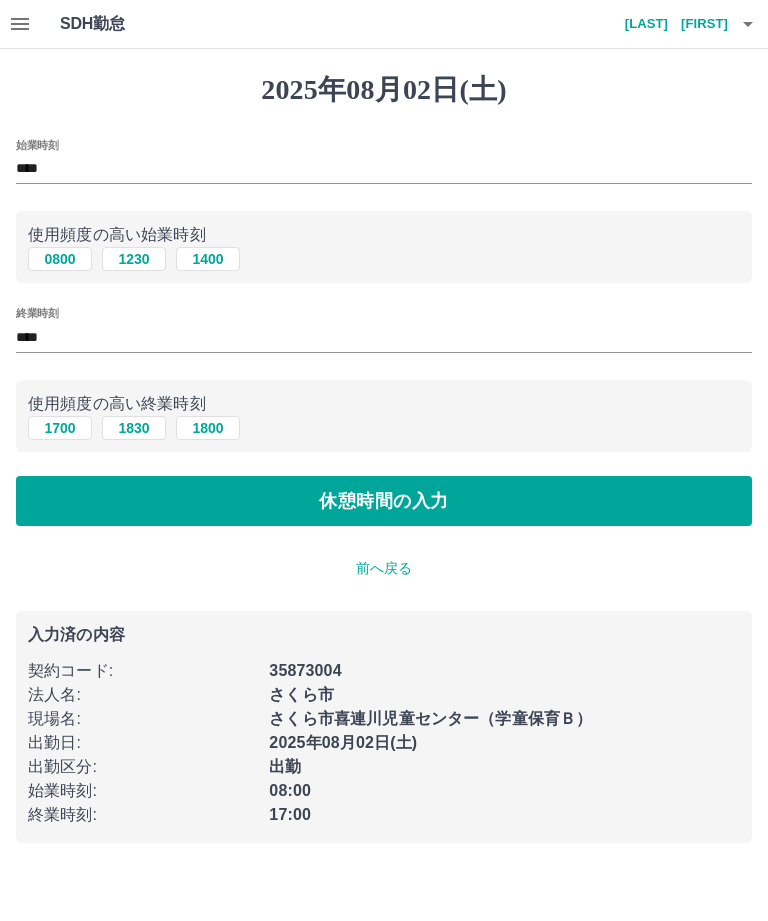 click on "前へ戻る" at bounding box center [384, 568] 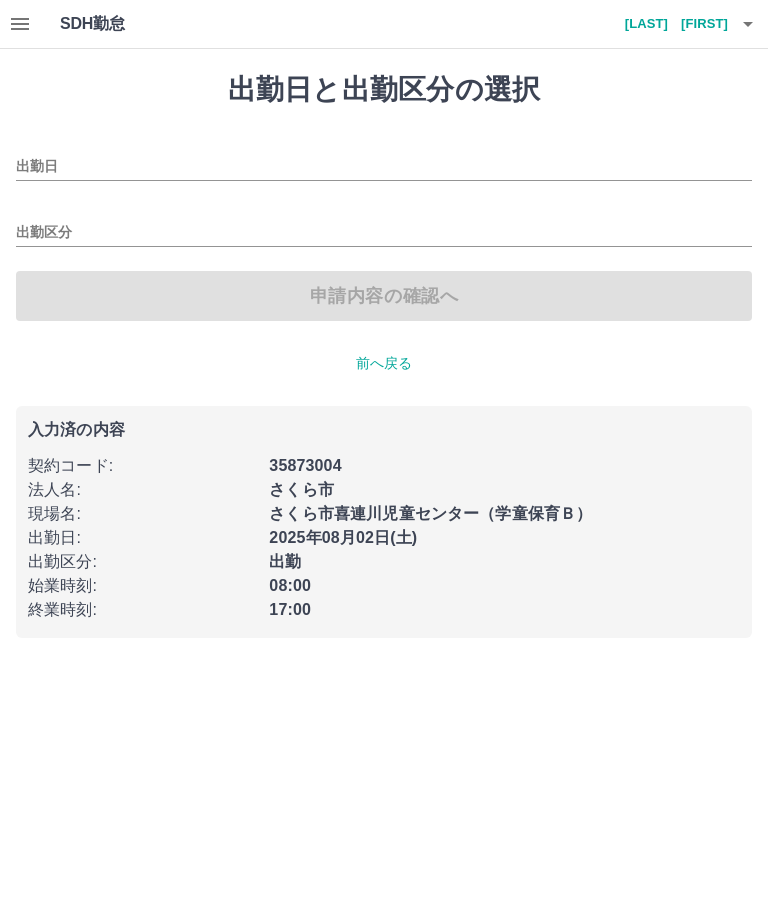 type on "**********" 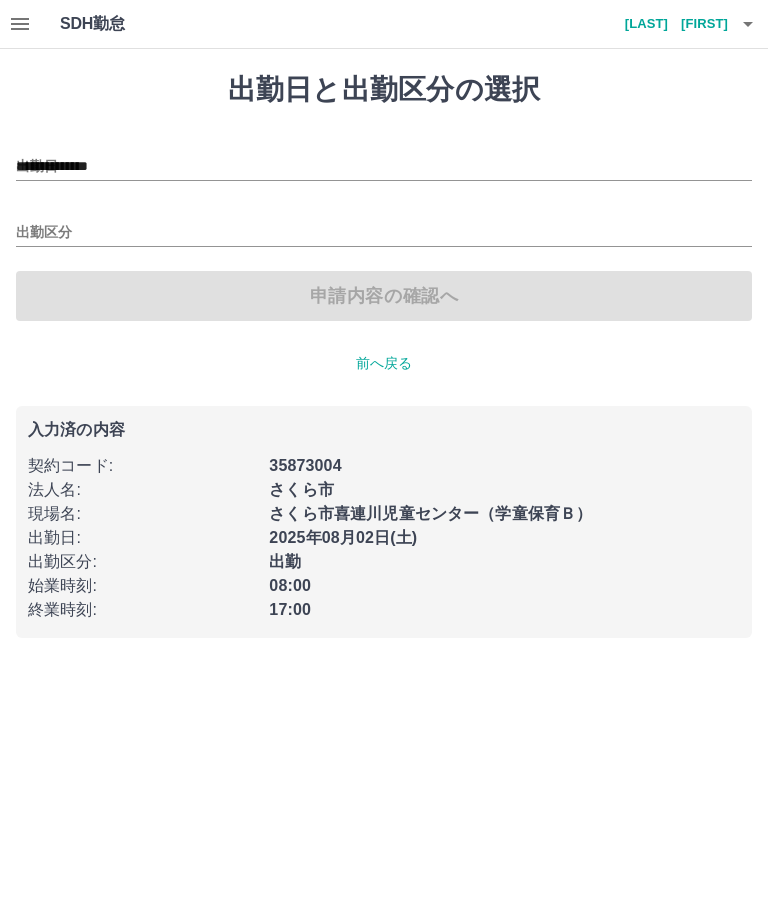 type on "**" 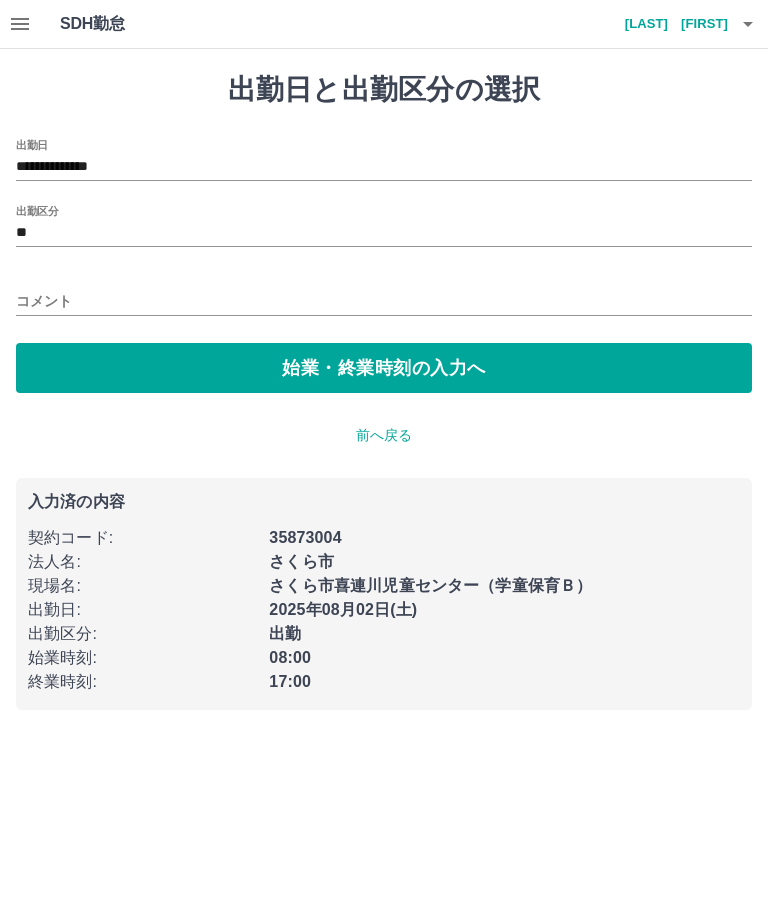 click on "前へ戻る" at bounding box center (384, 435) 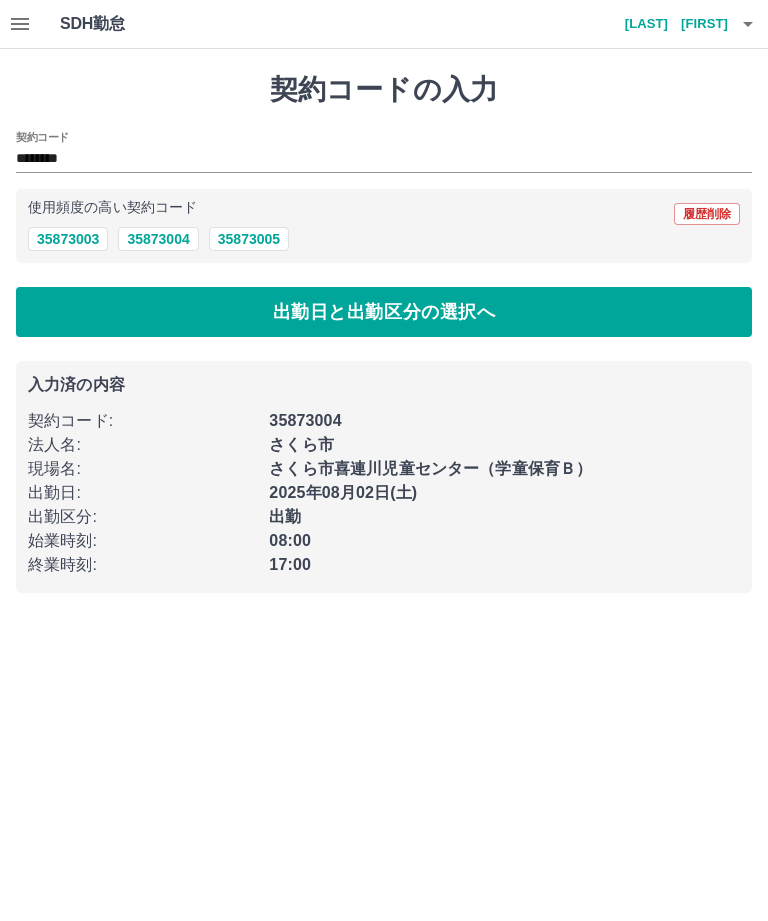 click on "三森　聖子" at bounding box center (668, 24) 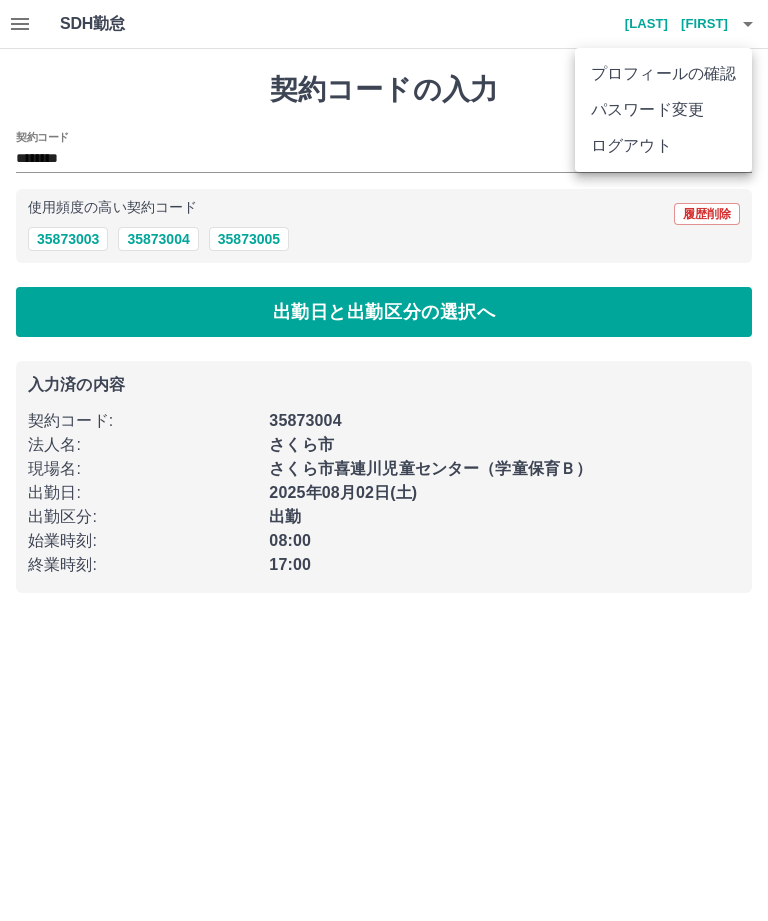 click on "ログアウト" at bounding box center [663, 146] 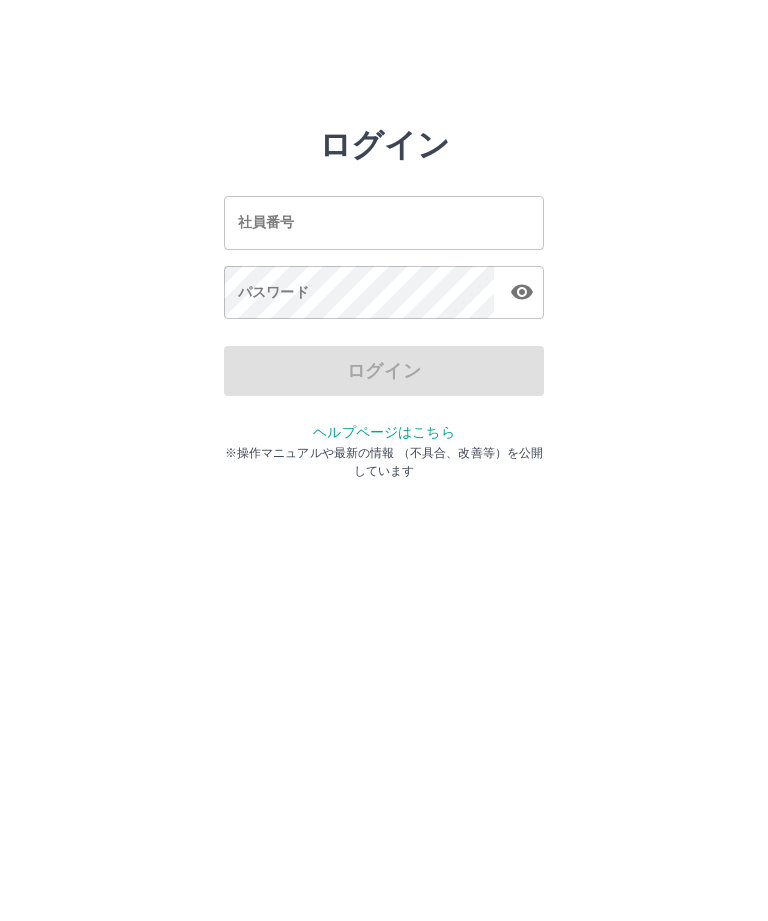 scroll, scrollTop: 0, scrollLeft: 0, axis: both 